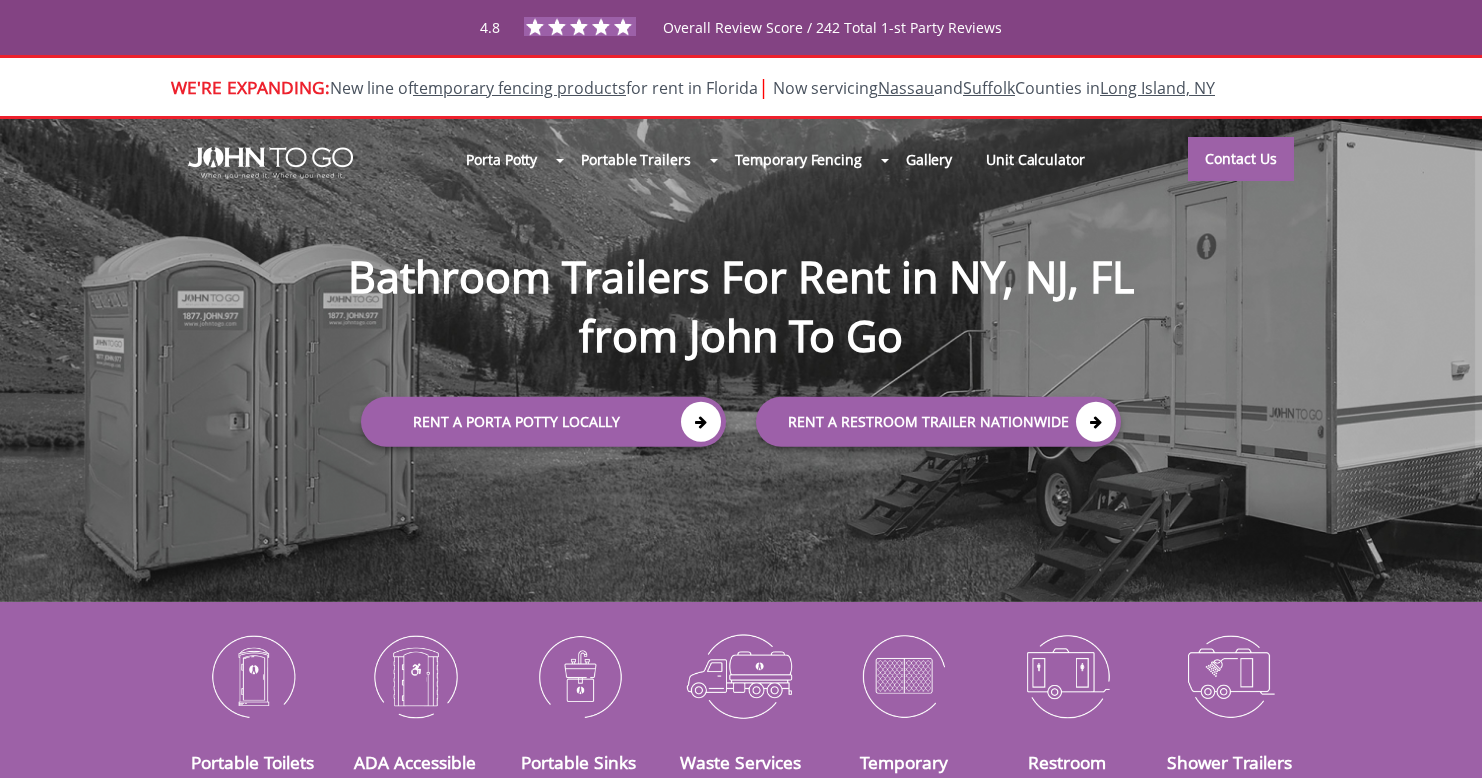 scroll, scrollTop: 0, scrollLeft: 0, axis: both 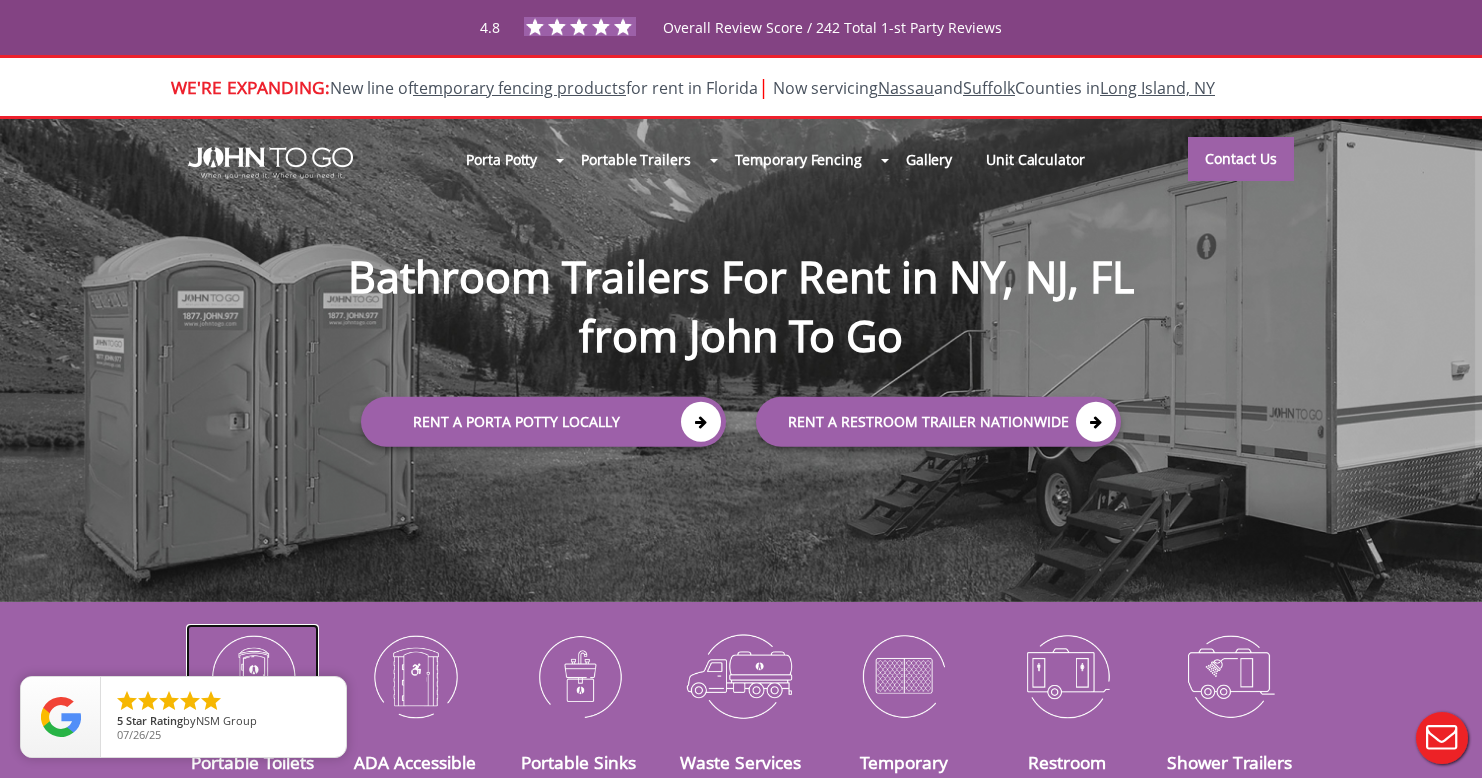click at bounding box center (252, 676) 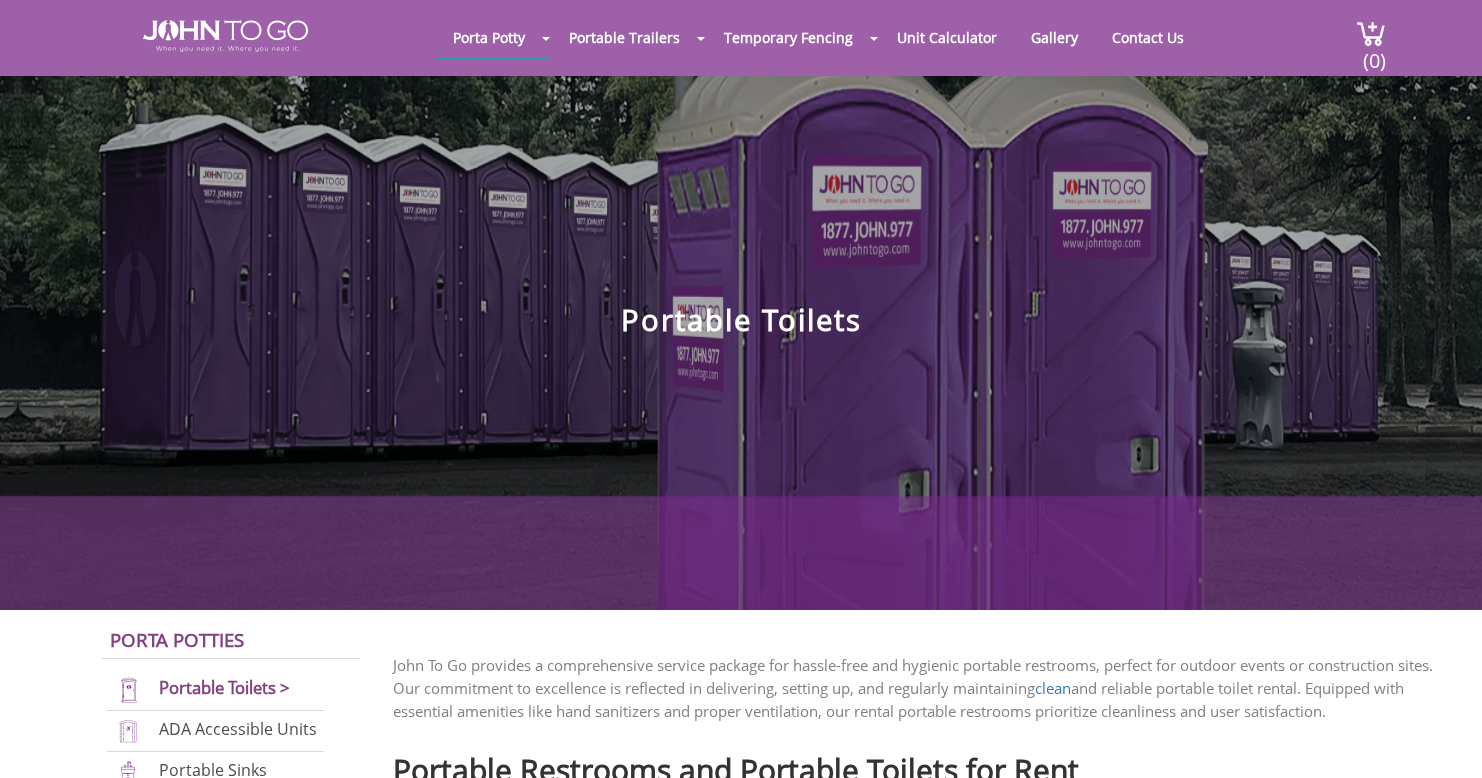 scroll, scrollTop: 0, scrollLeft: 0, axis: both 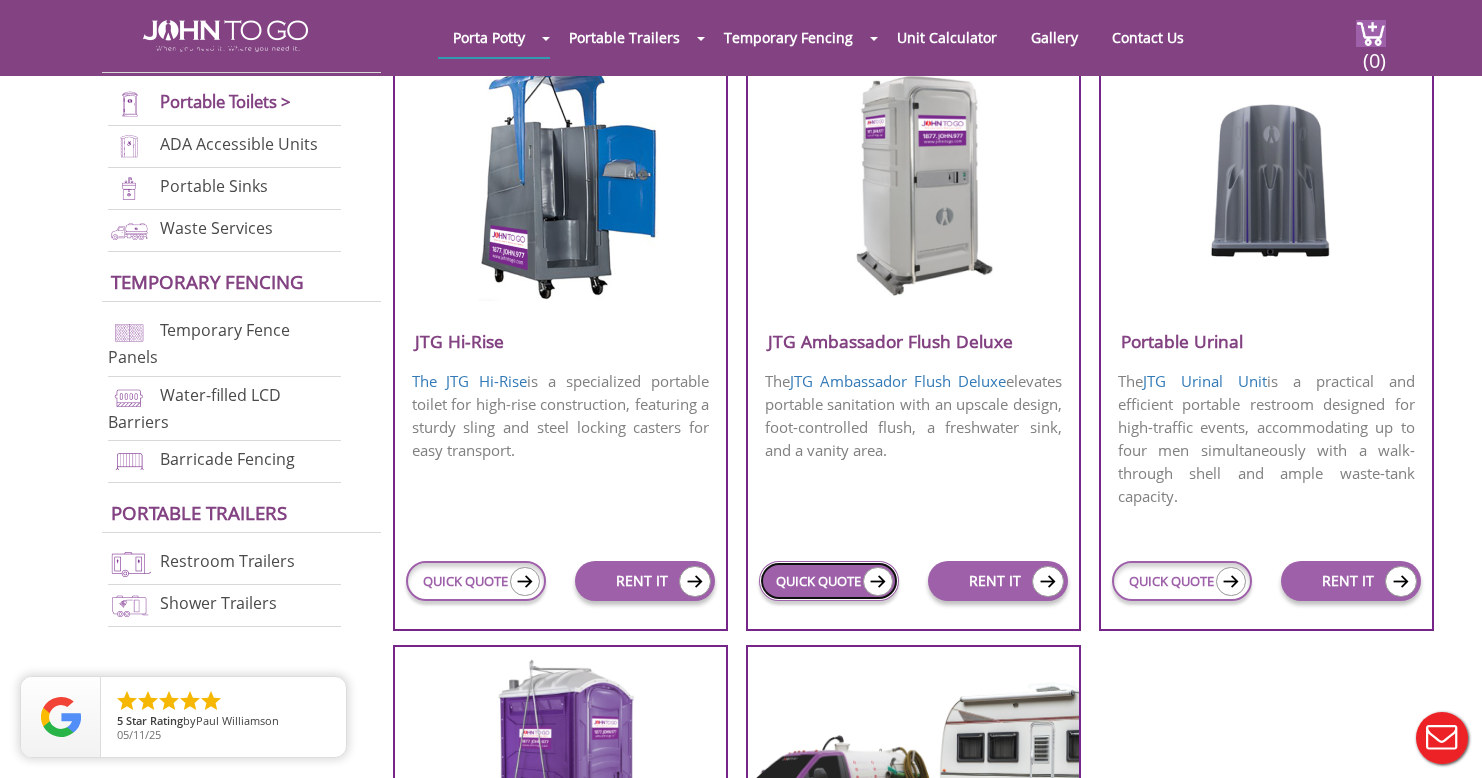 click on "QUICK QUOTE" at bounding box center (829, 581) 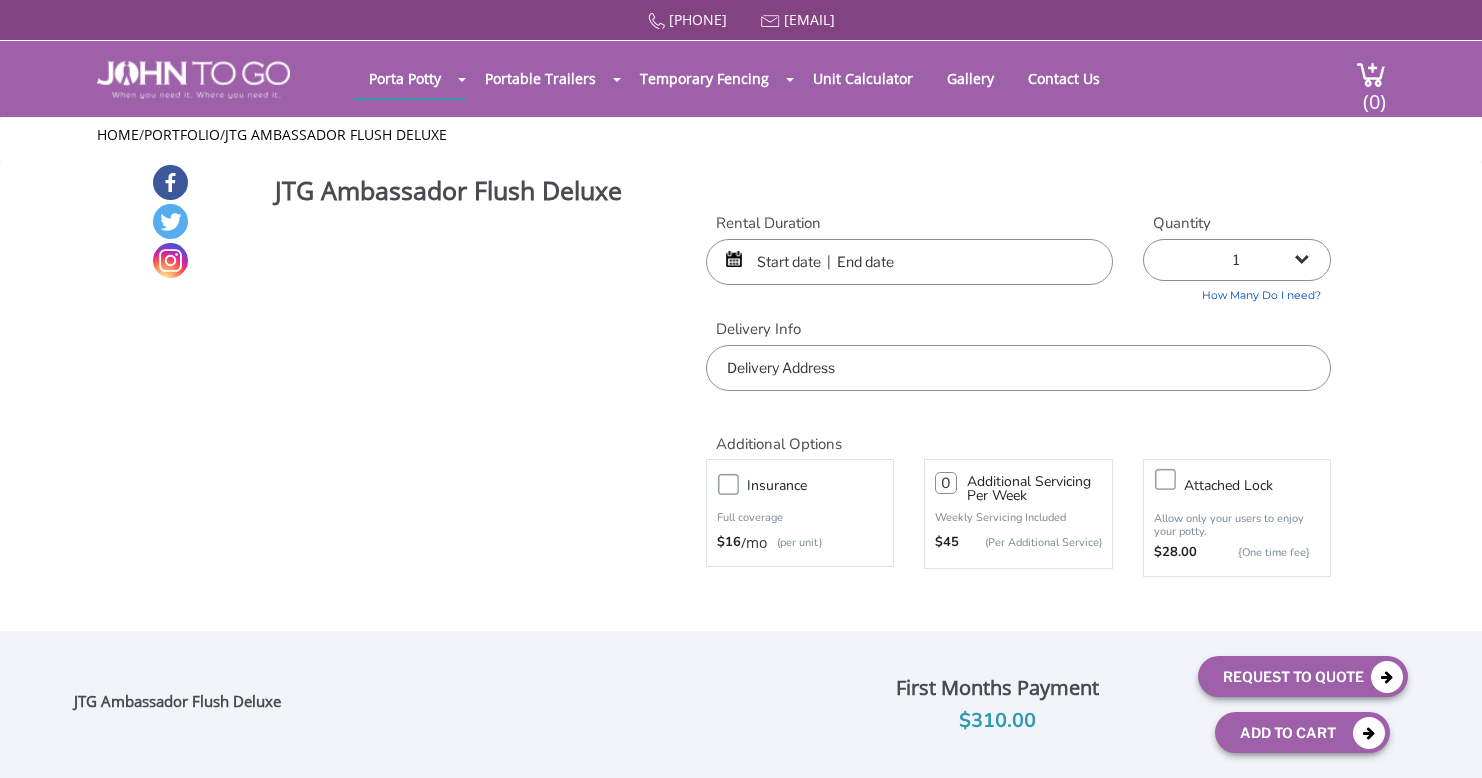 scroll, scrollTop: 0, scrollLeft: 0, axis: both 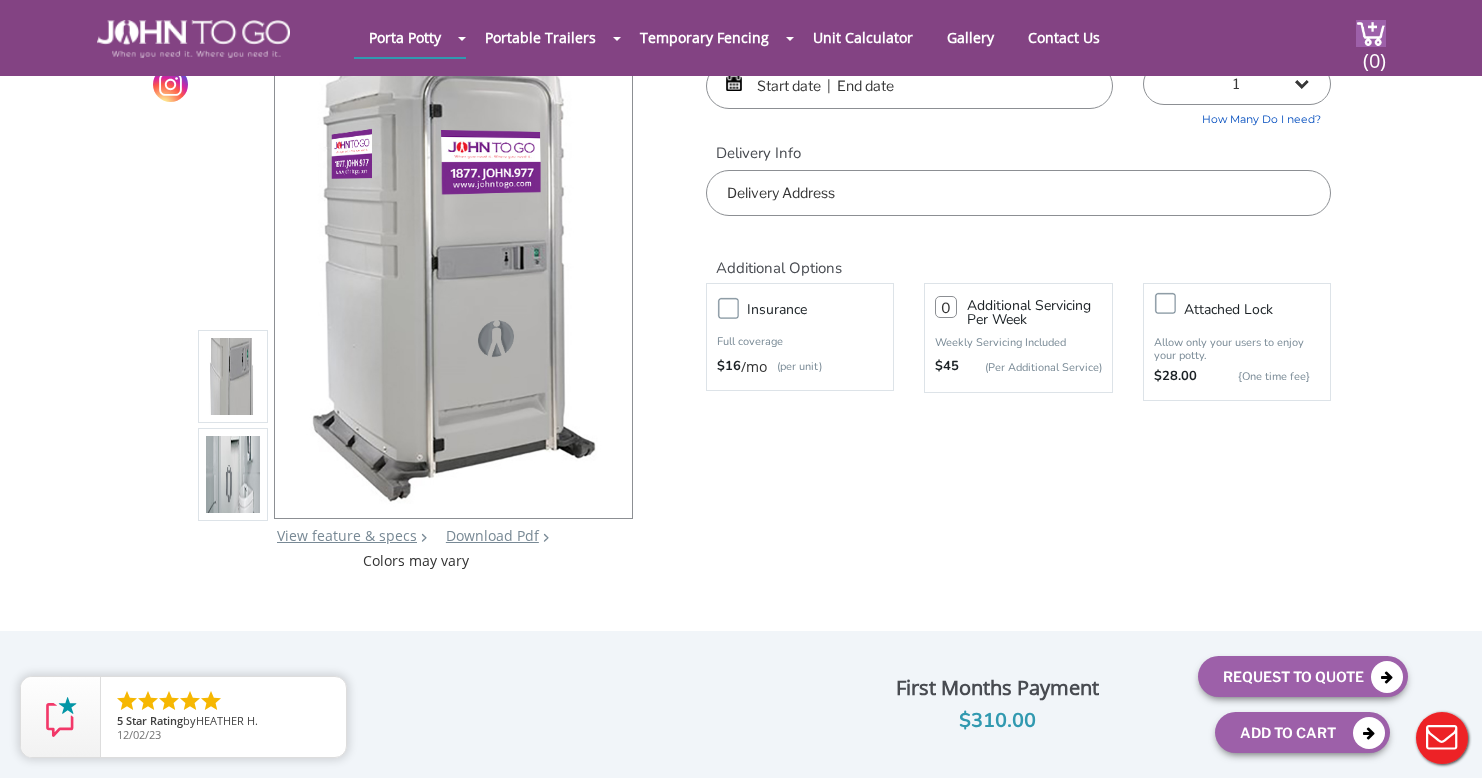click at bounding box center [233, 376] 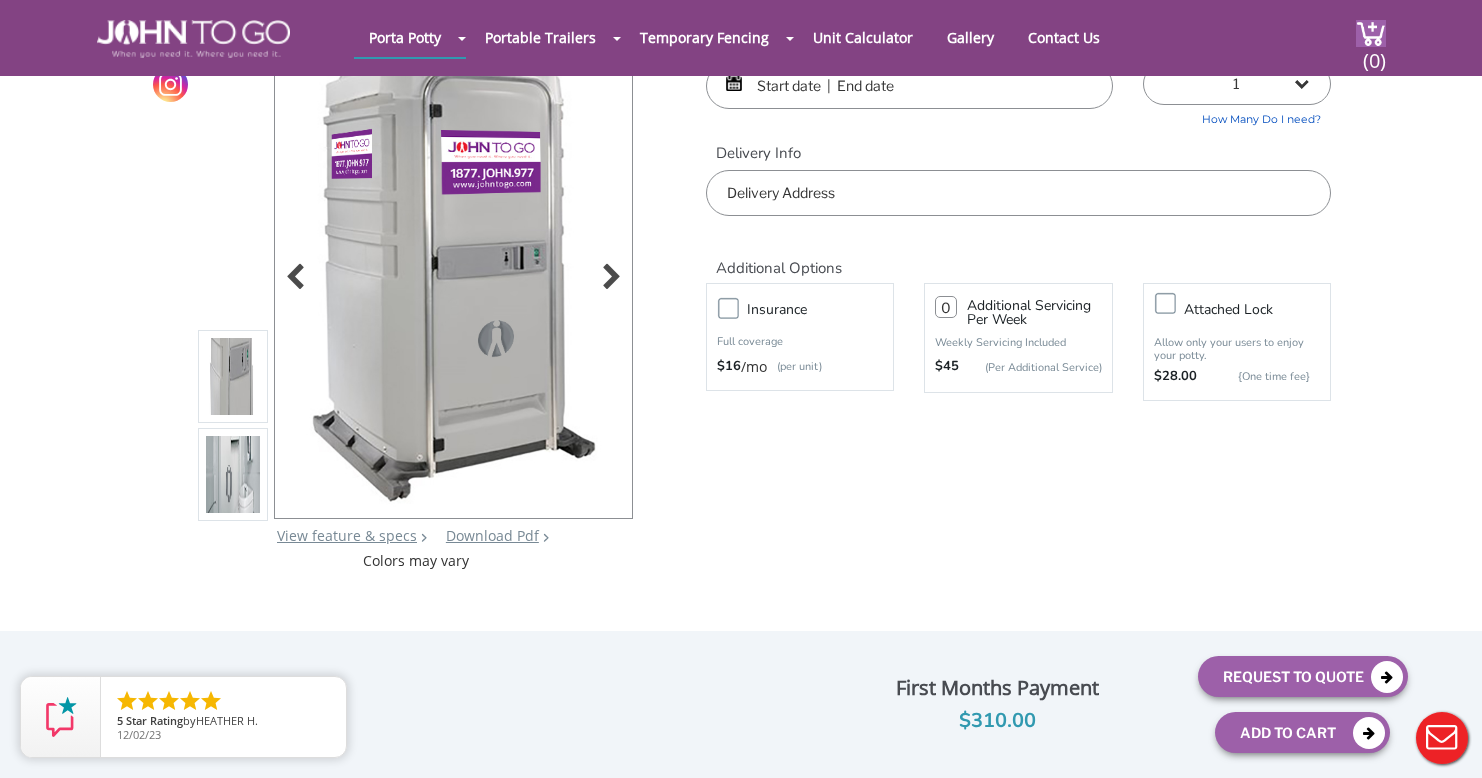 scroll, scrollTop: 0, scrollLeft: 0, axis: both 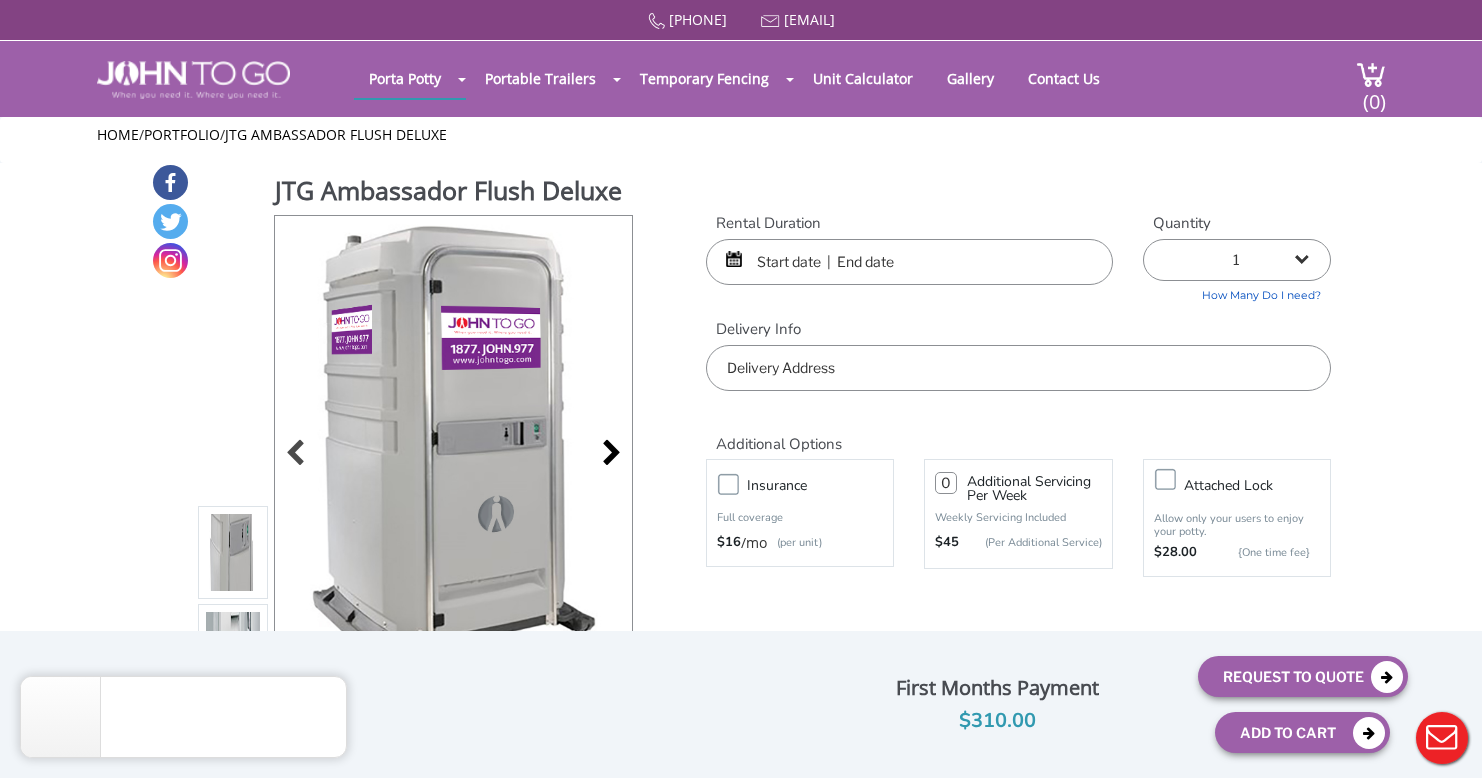 click at bounding box center (606, 455) 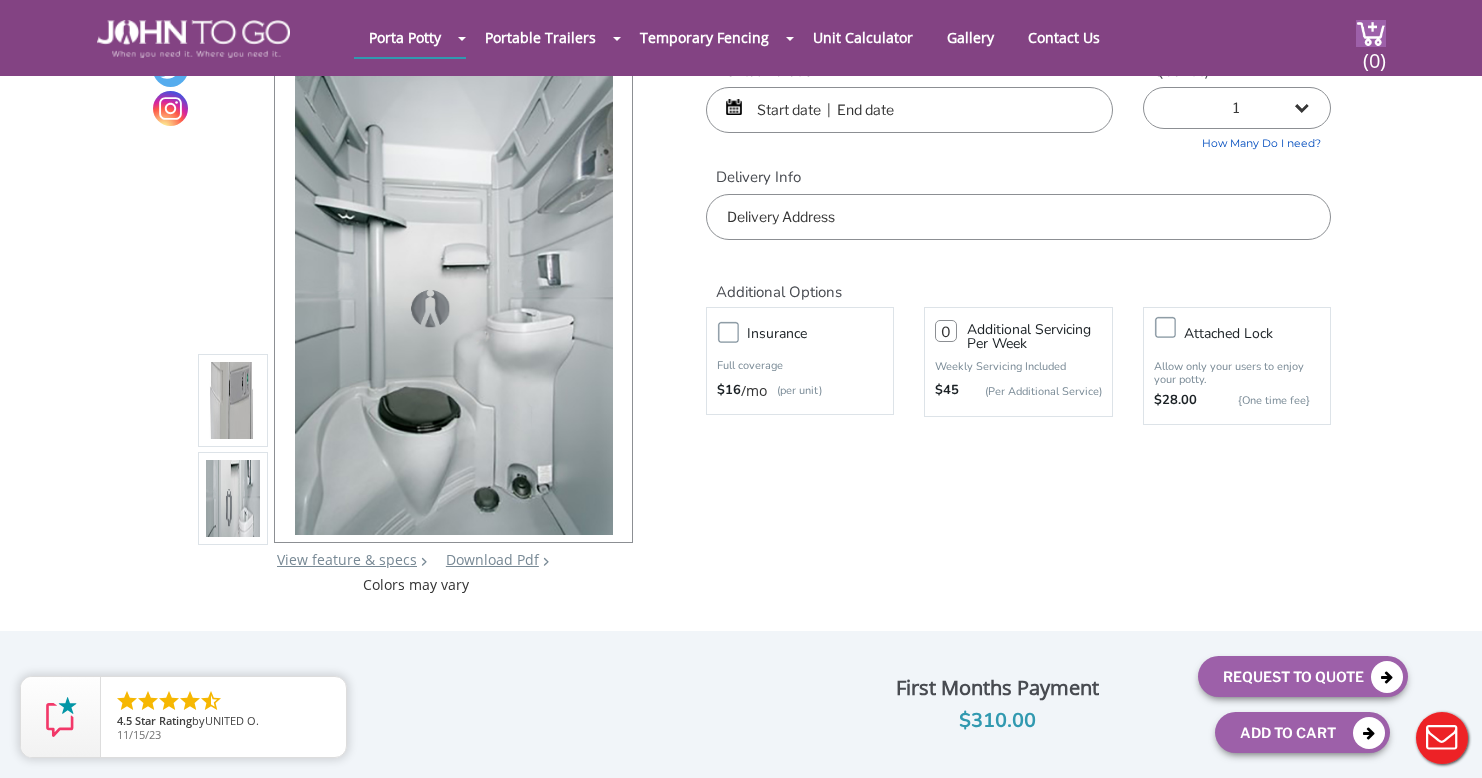 scroll, scrollTop: 0, scrollLeft: 0, axis: both 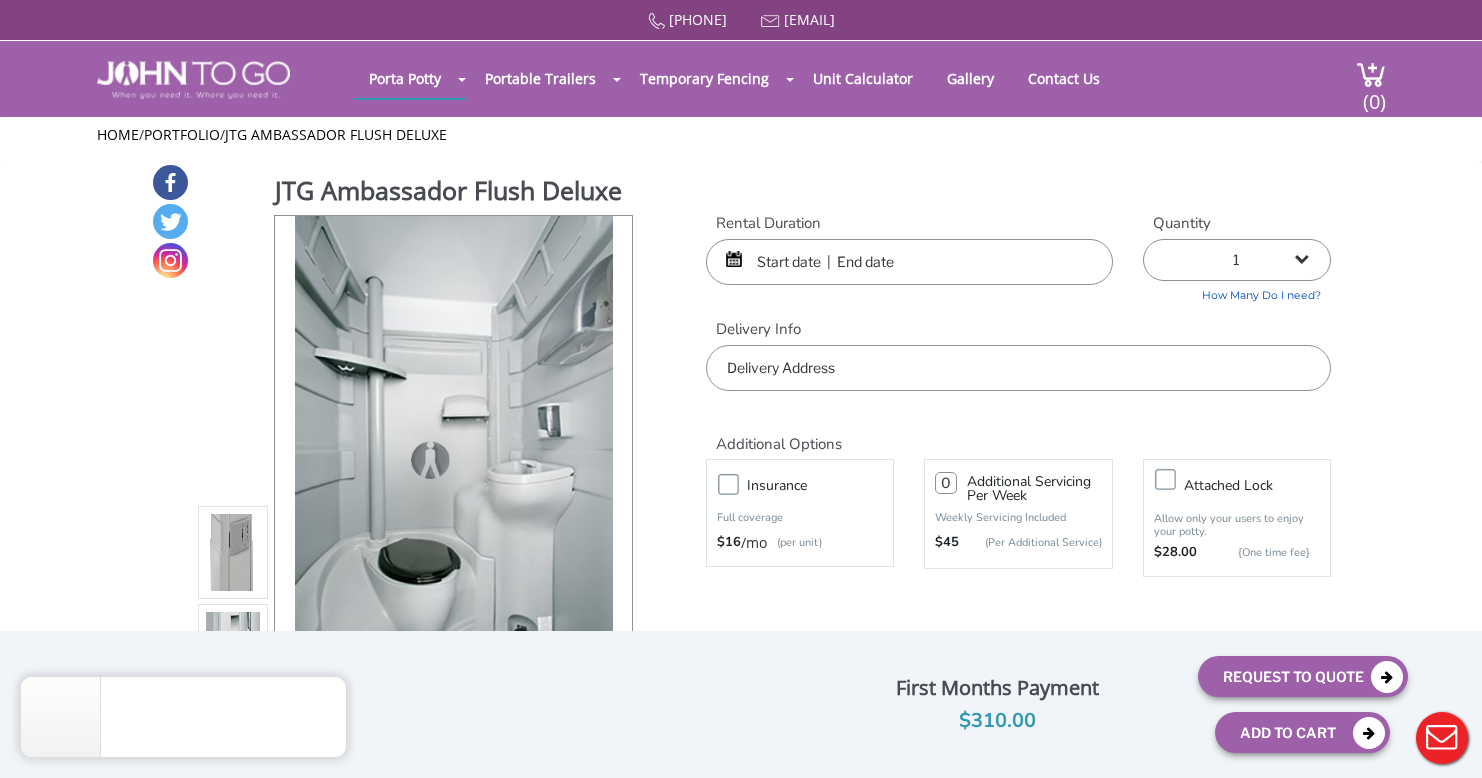 click on "1
2 (5% discount)
3 (8% discount)
4 (10% discount)
5 (12% discount)
6 (12% discount)
7 (12% discount)
8 (12% discount)
9 (12% discount)
10 (12% discount)
11 (12% discount)
12 (12% discount)
13 (12% discount)
14 (12% discount)
15 (12% discount)
16 (12% discount)
17 (12% discount)
18 (12% discount)
19 (12% discount)
20 (12% discount)
21 (12% discount)
22 (12% discount)
23 (12% discount)
24 (12% discount)
25 (12% discount)" at bounding box center [1237, 260] 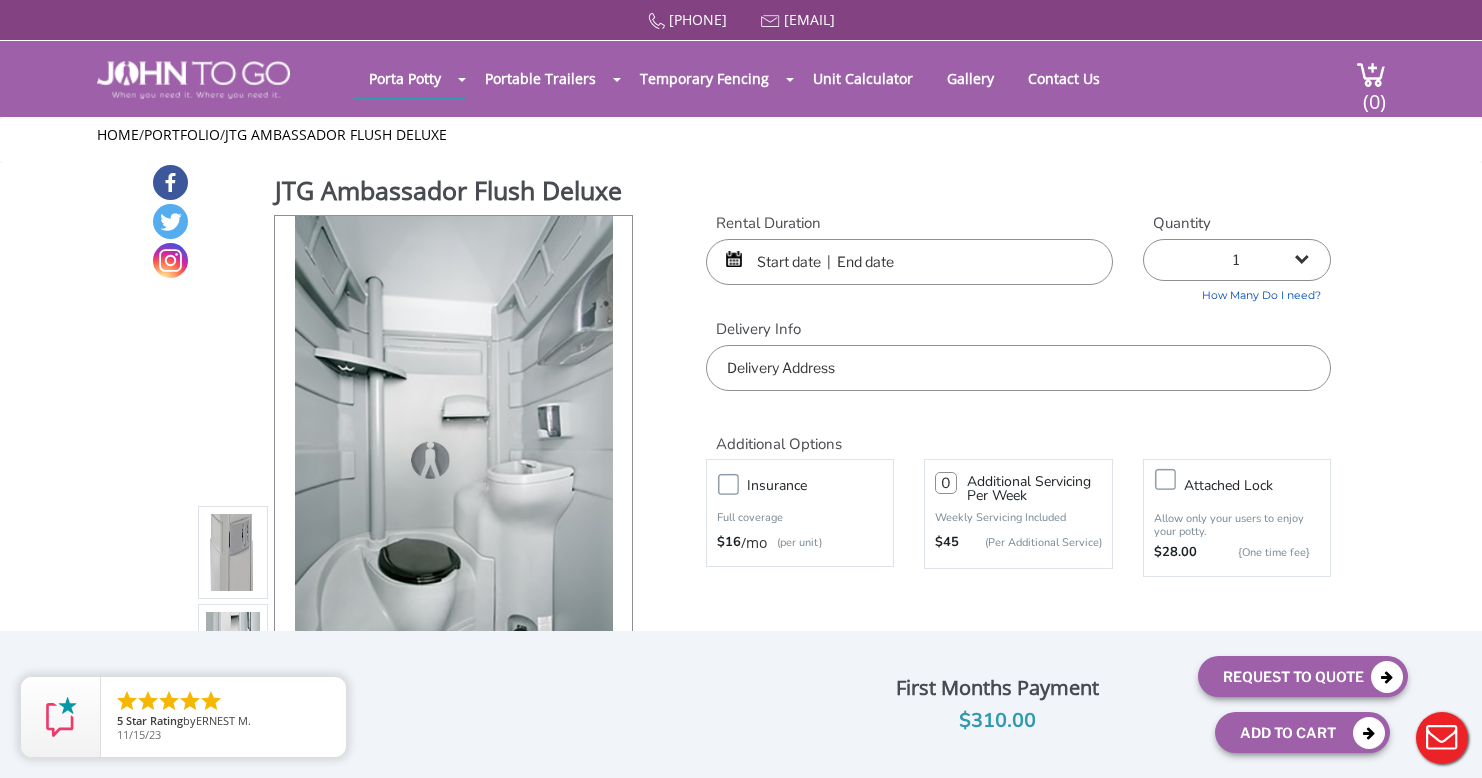 select on "2" 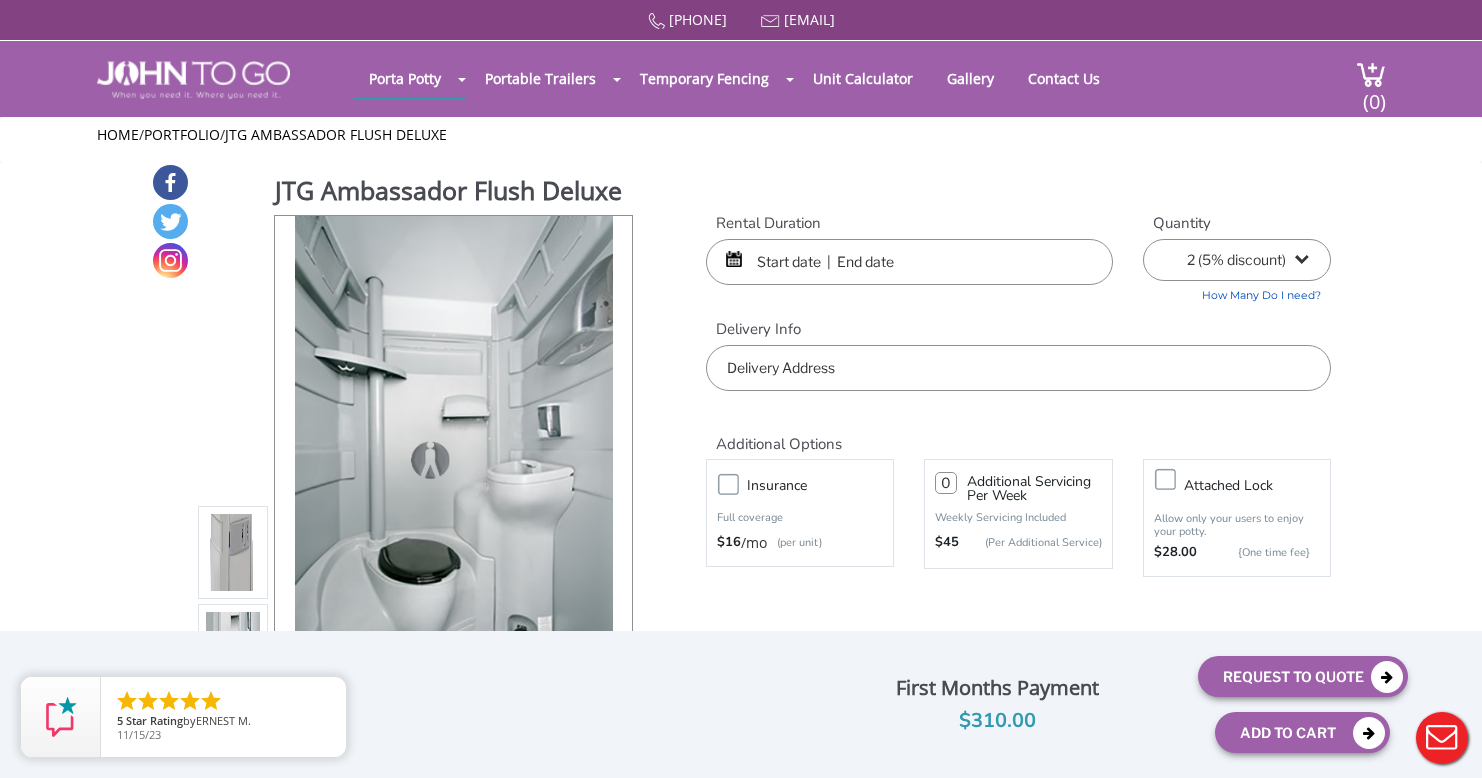 click on "1
2 (5% discount)
3 (8% discount)
4 (10% discount)
5 (12% discount)
6 (12% discount)
7 (12% discount)
8 (12% discount)
9 (12% discount)
10 (12% discount)
11 (12% discount)
12 (12% discount)
13 (12% discount)
14 (12% discount)
15 (12% discount)
16 (12% discount)
17 (12% discount)
18 (12% discount)
19 (12% discount)
20 (12% discount)
21 (12% discount)
22 (12% discount)
23 (12% discount)
24 (12% discount)
25 (12% discount)" at bounding box center (1237, 260) 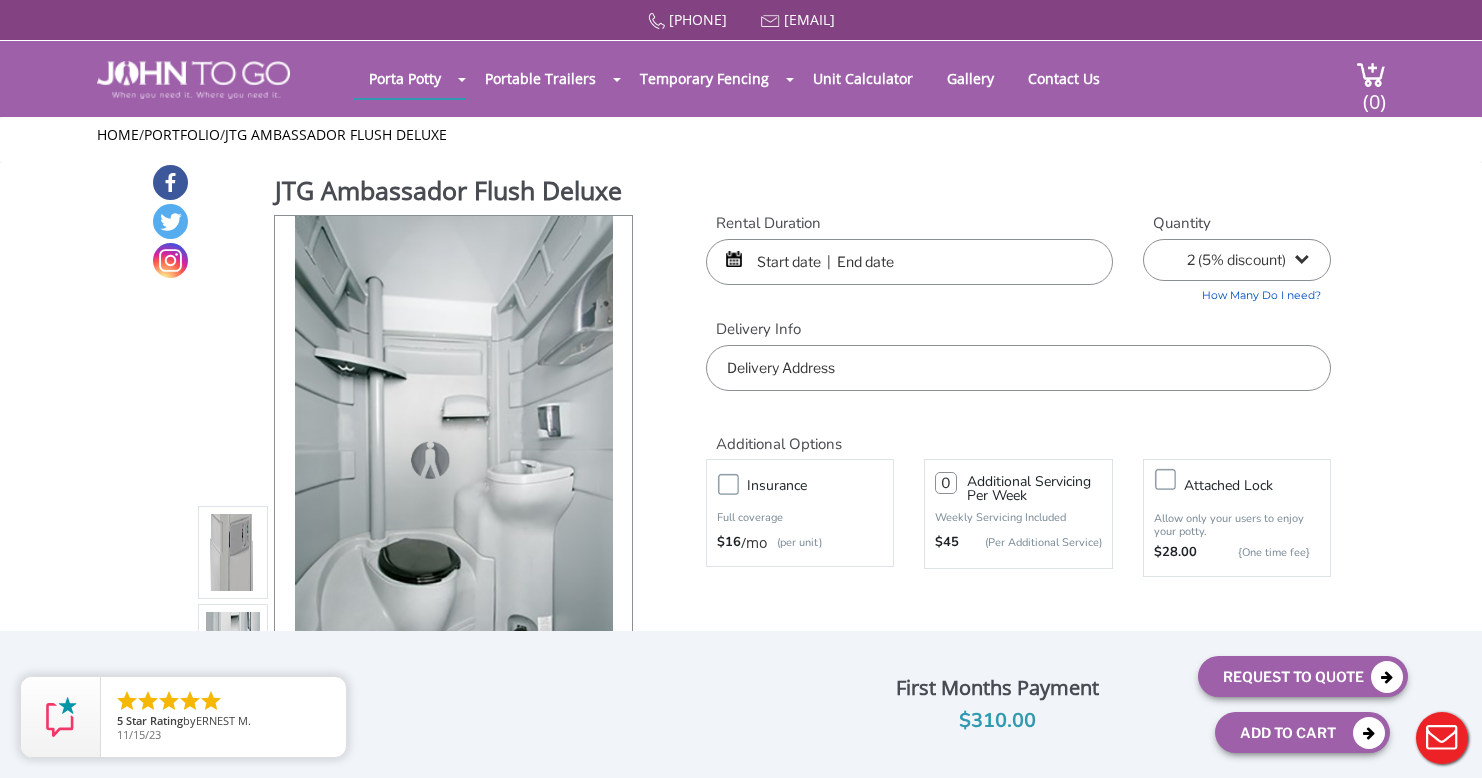 type on "0" 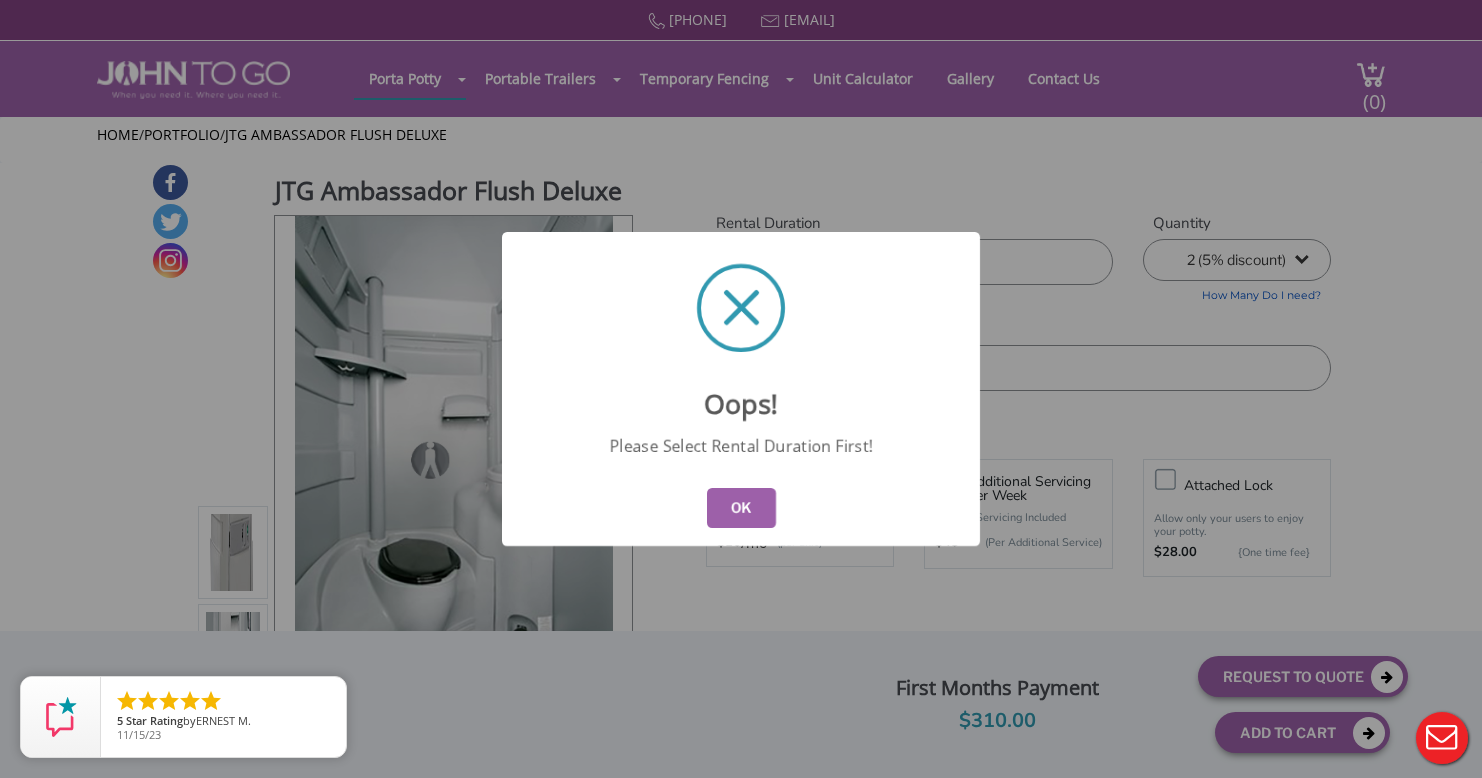 click on "OK" at bounding box center [741, 508] 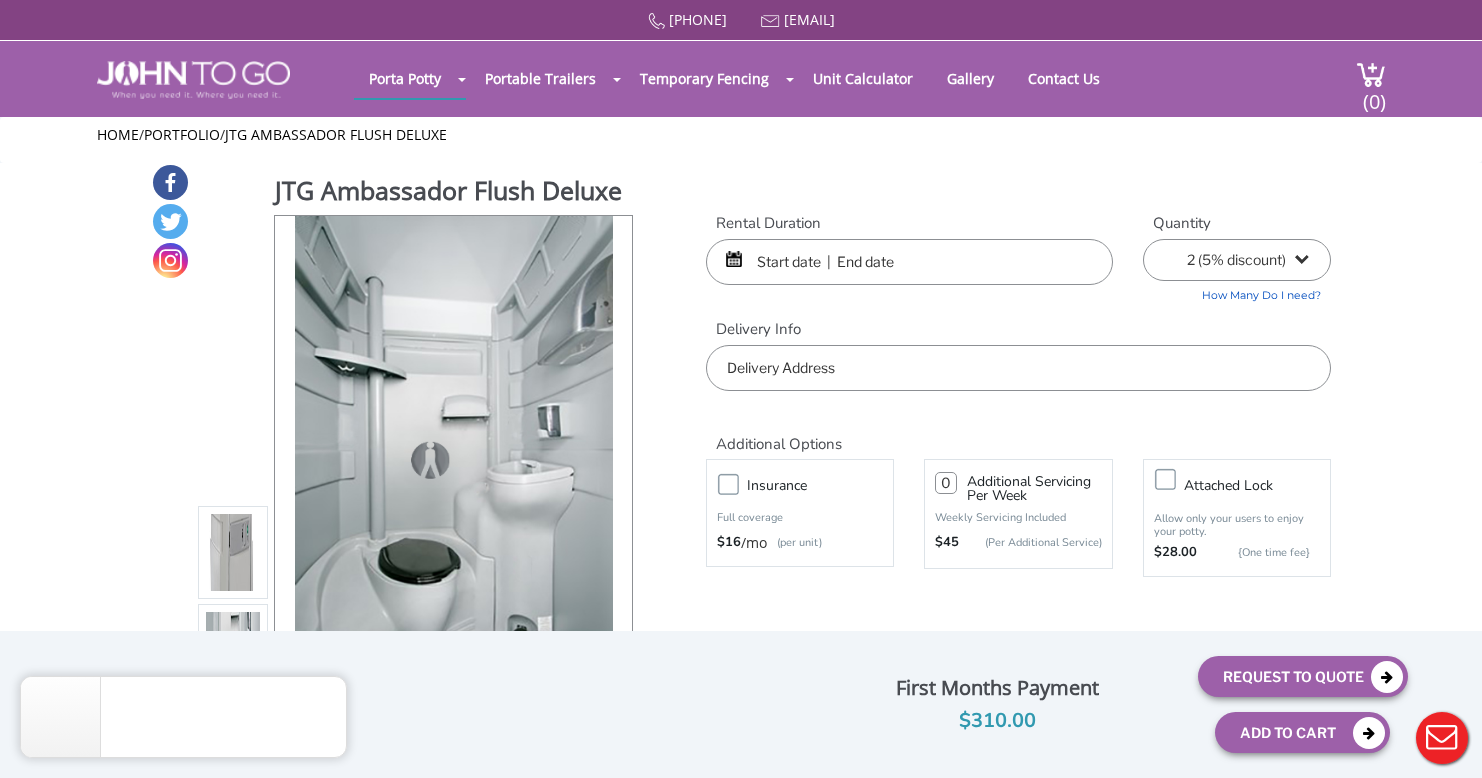 click at bounding box center [909, 262] 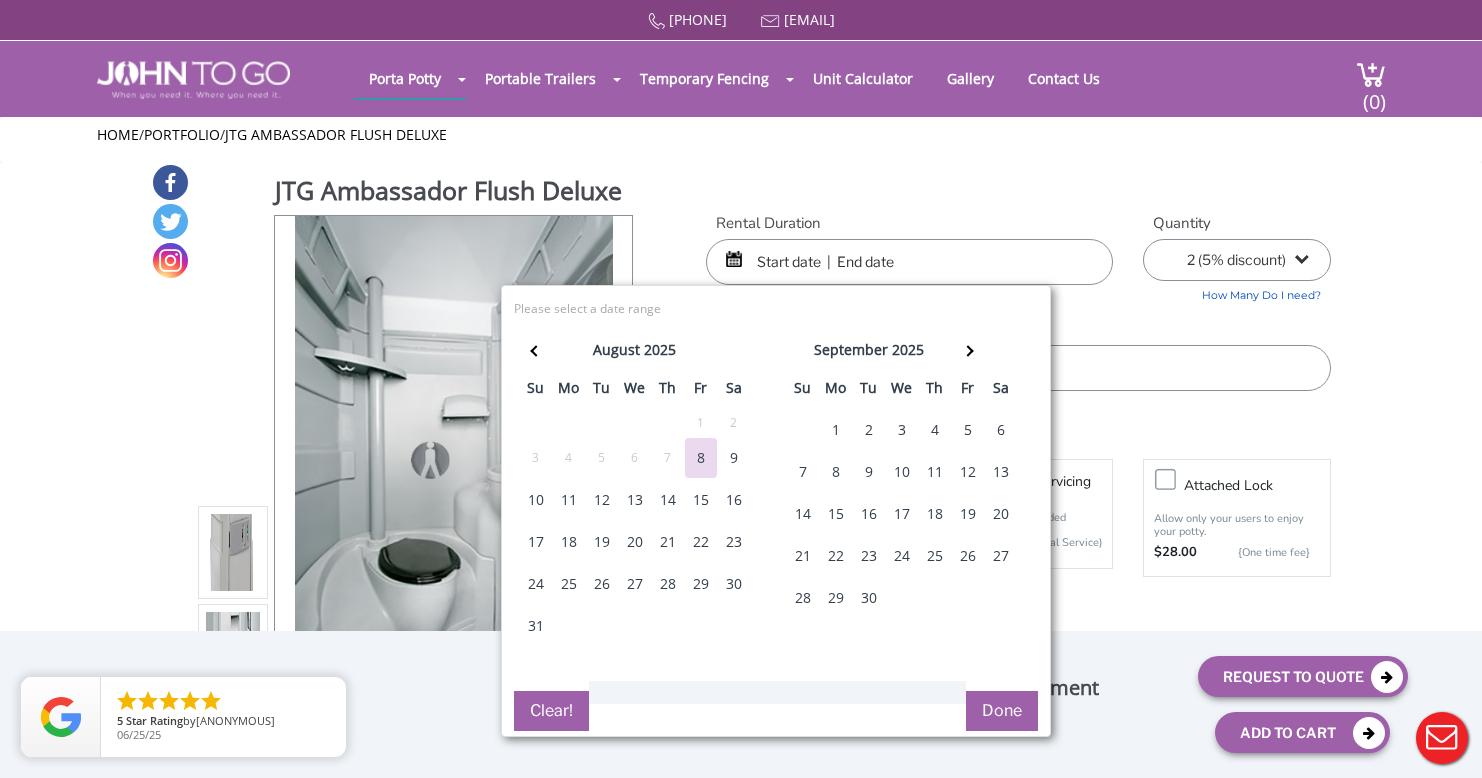 click on "15" at bounding box center [701, 500] 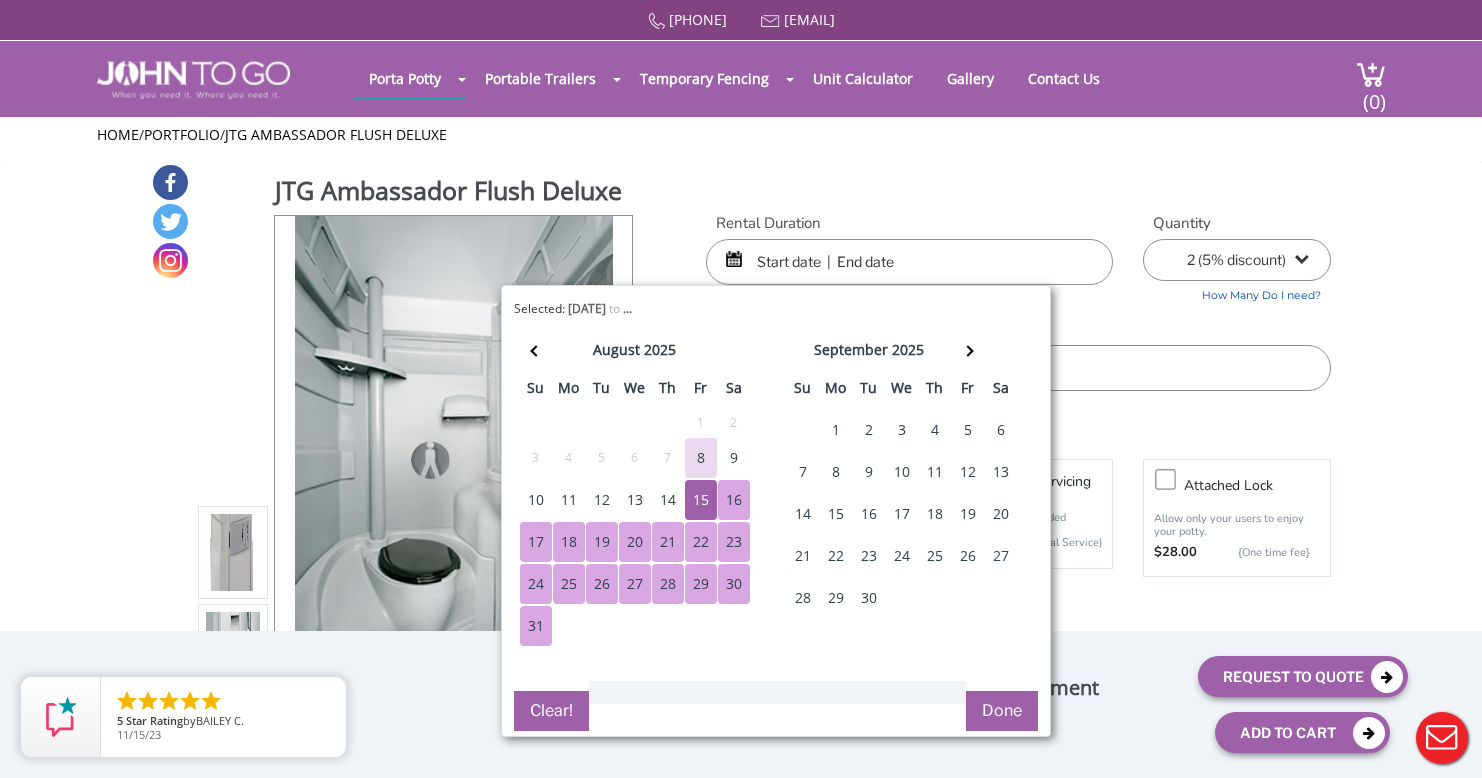 click on "31" at bounding box center [536, 626] 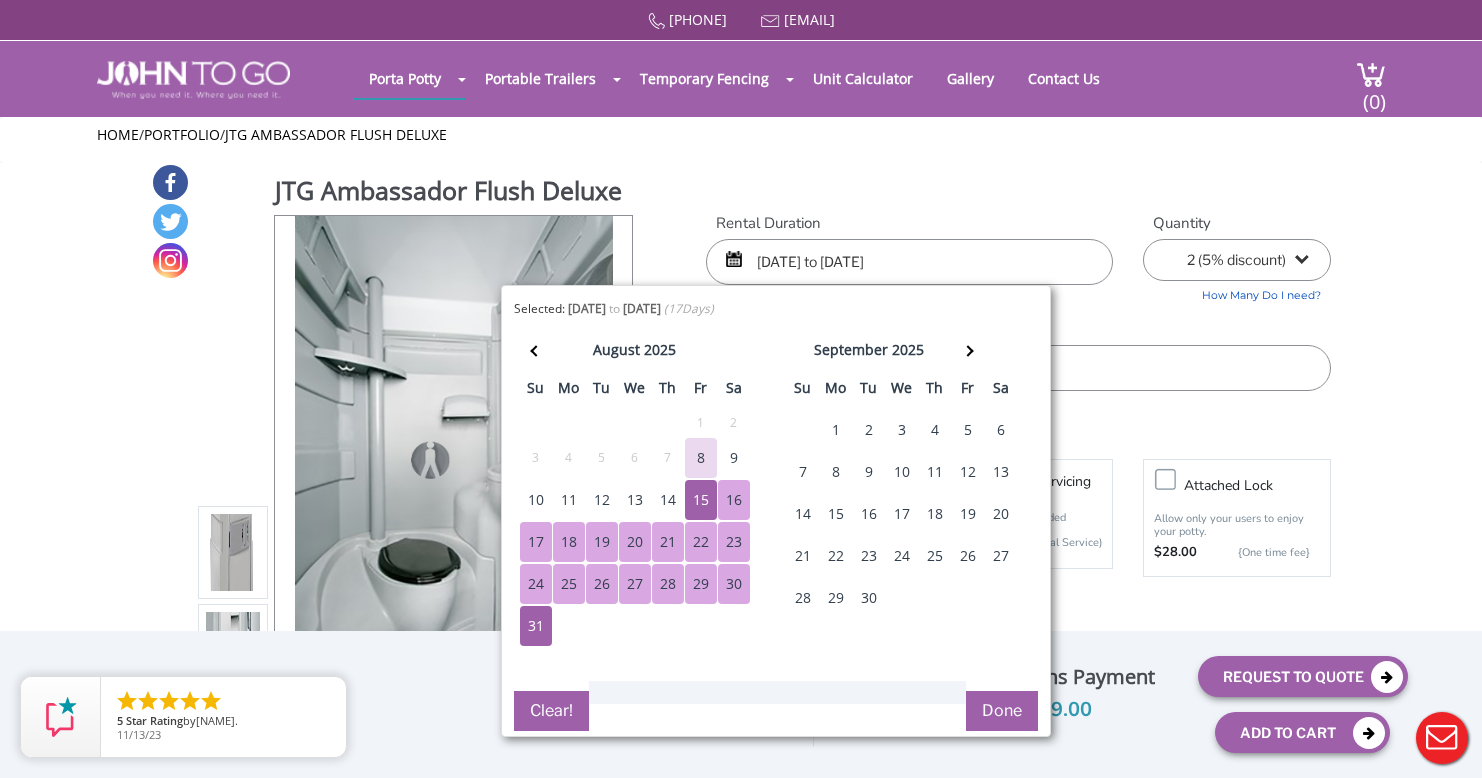 click on "Done" at bounding box center (1002, 711) 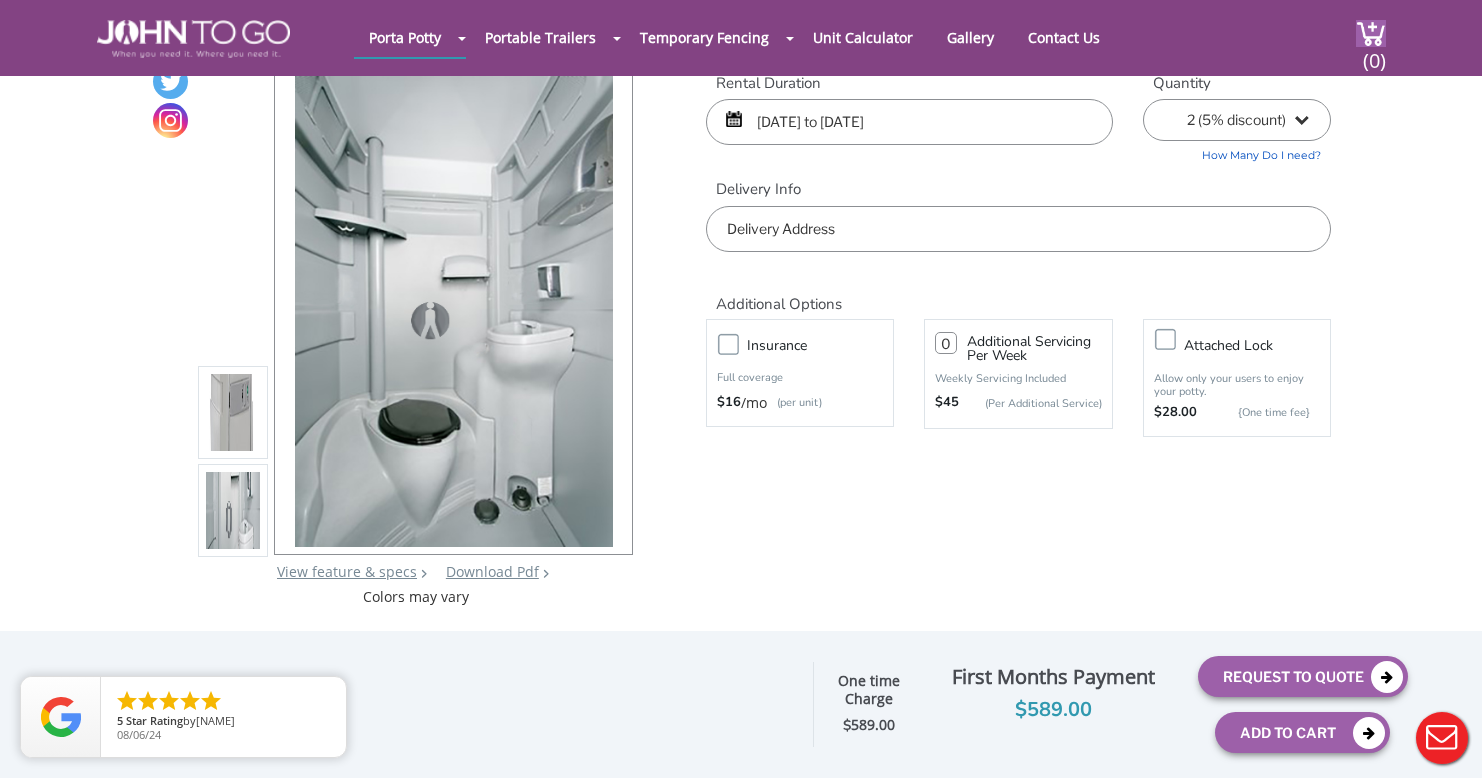 scroll, scrollTop: 100, scrollLeft: 0, axis: vertical 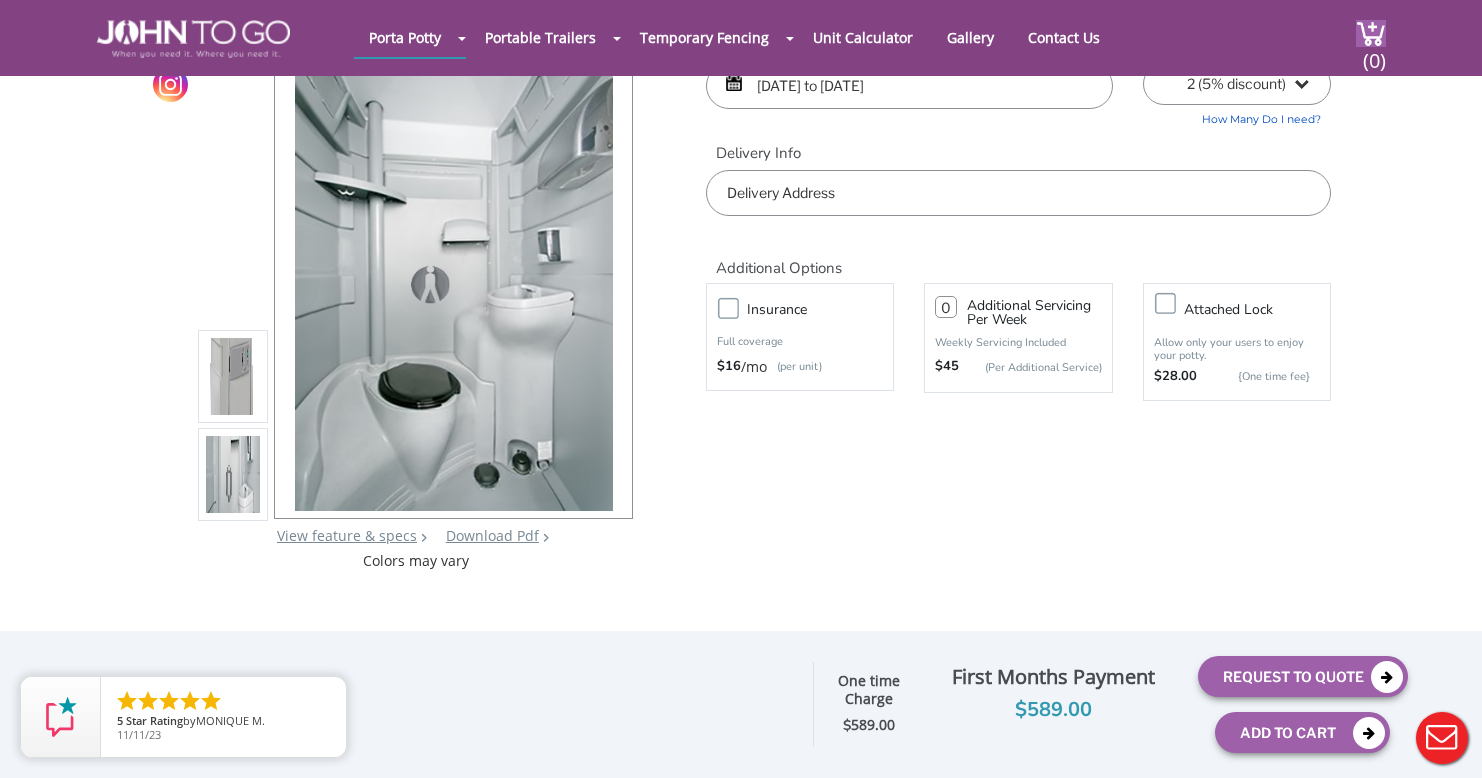 click at bounding box center [1018, 193] 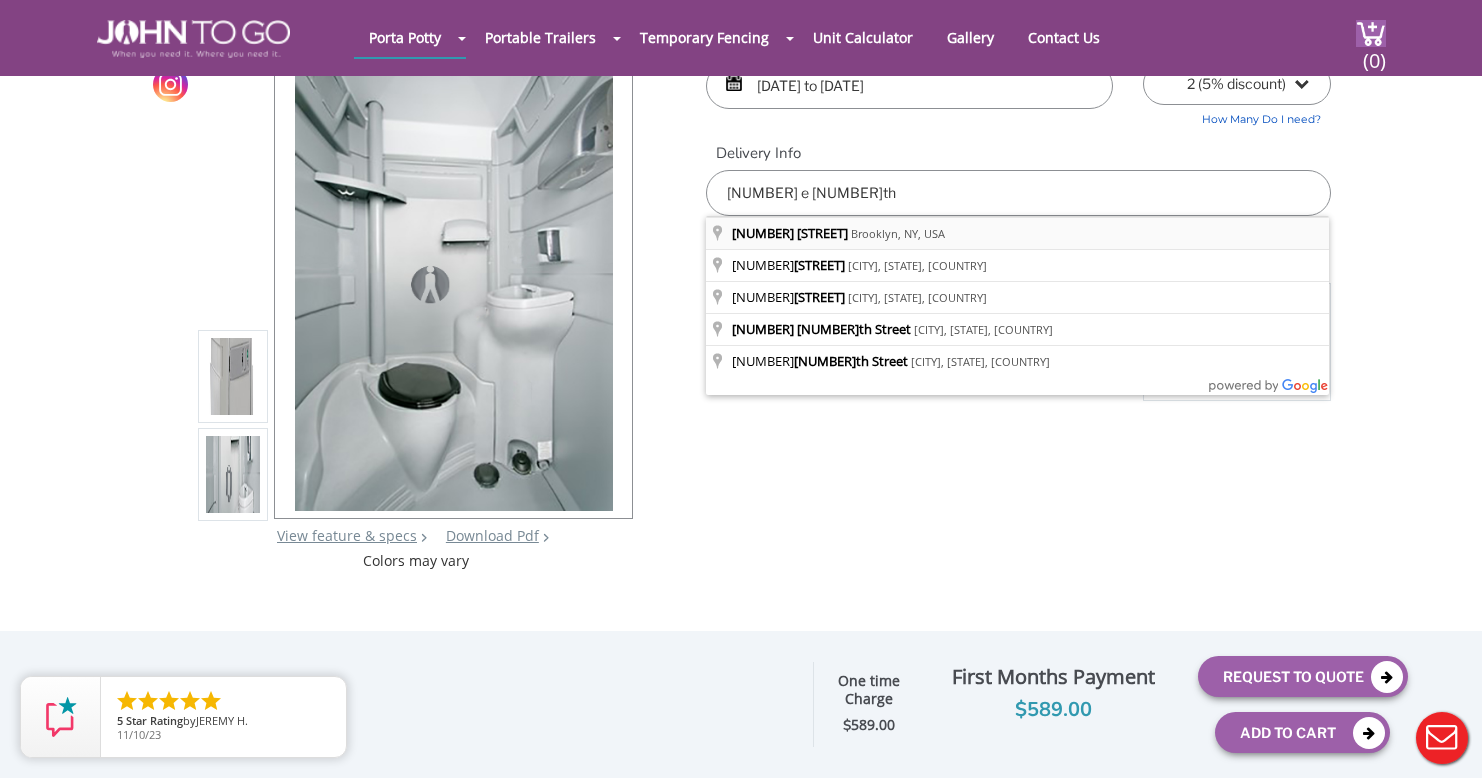 type on "1631 East 96th Street, Brooklyn, NY, USA" 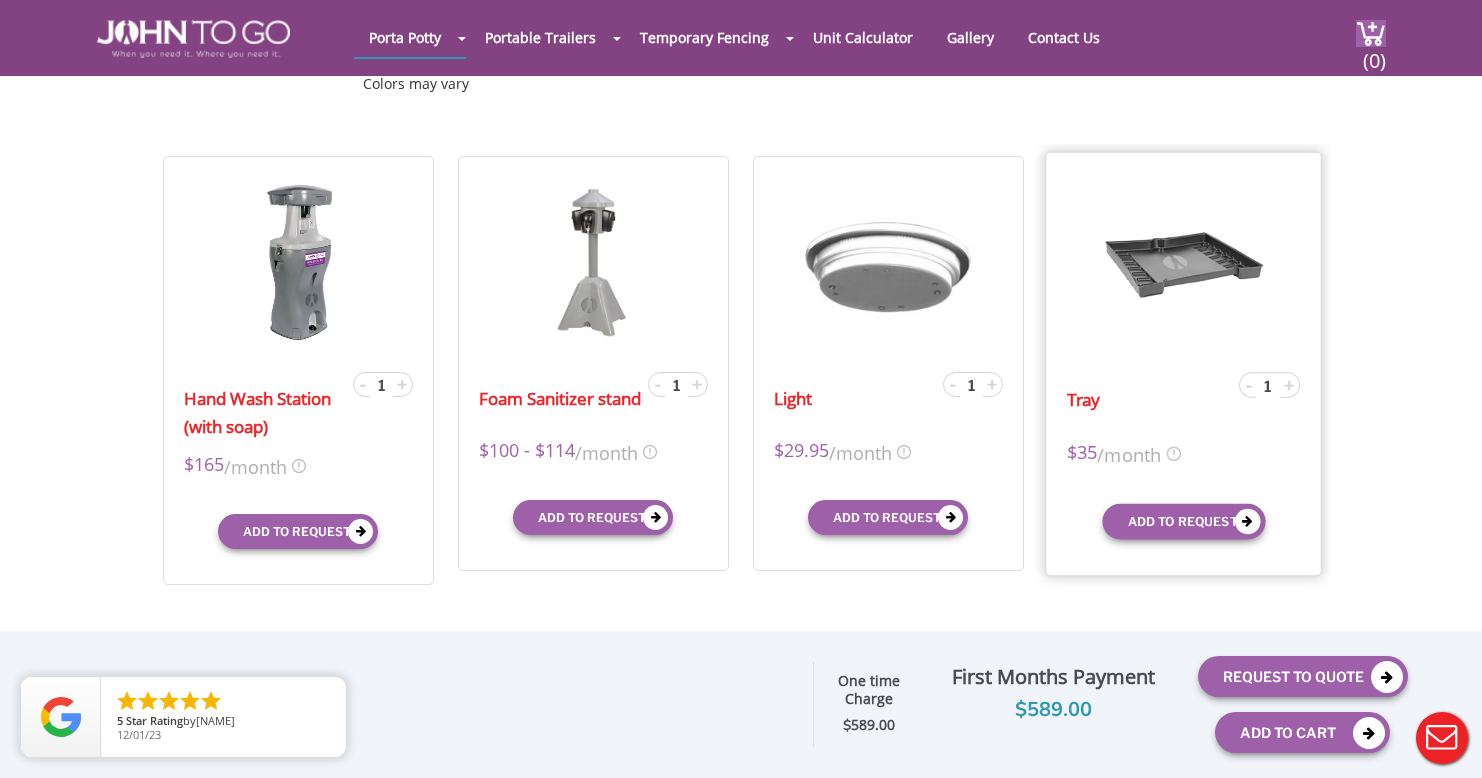scroll, scrollTop: 600, scrollLeft: 0, axis: vertical 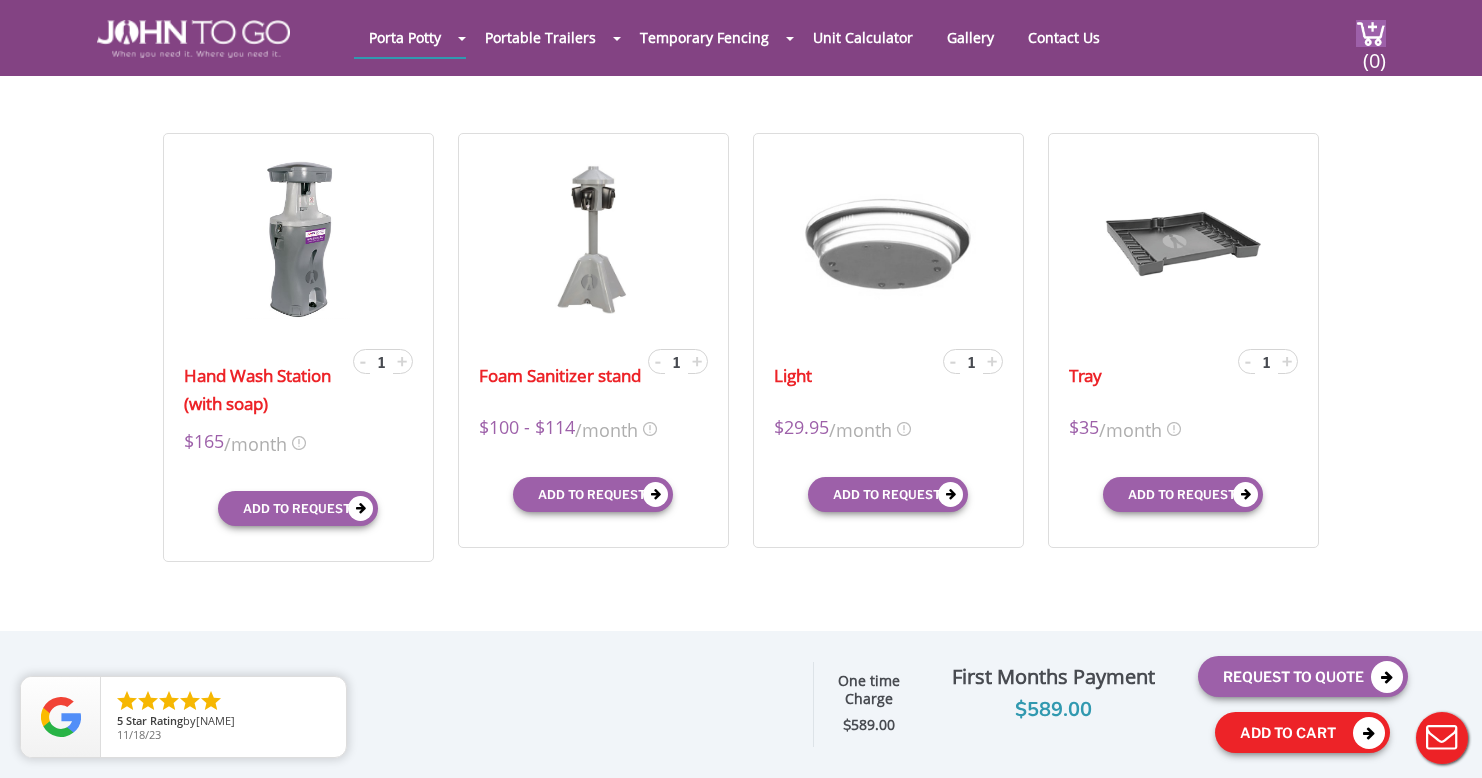 click on "Add To Cart" at bounding box center [1302, 732] 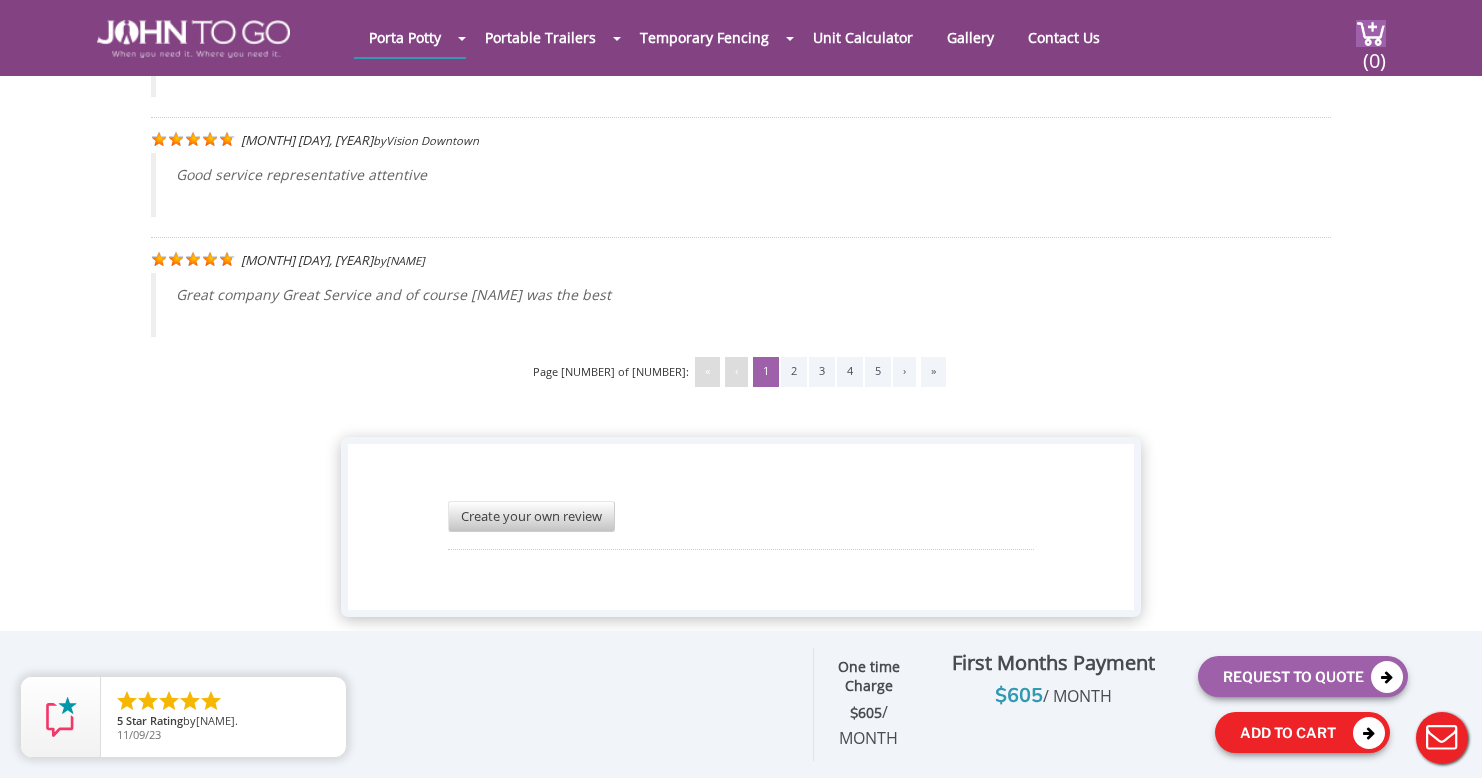 scroll, scrollTop: 5139, scrollLeft: 0, axis: vertical 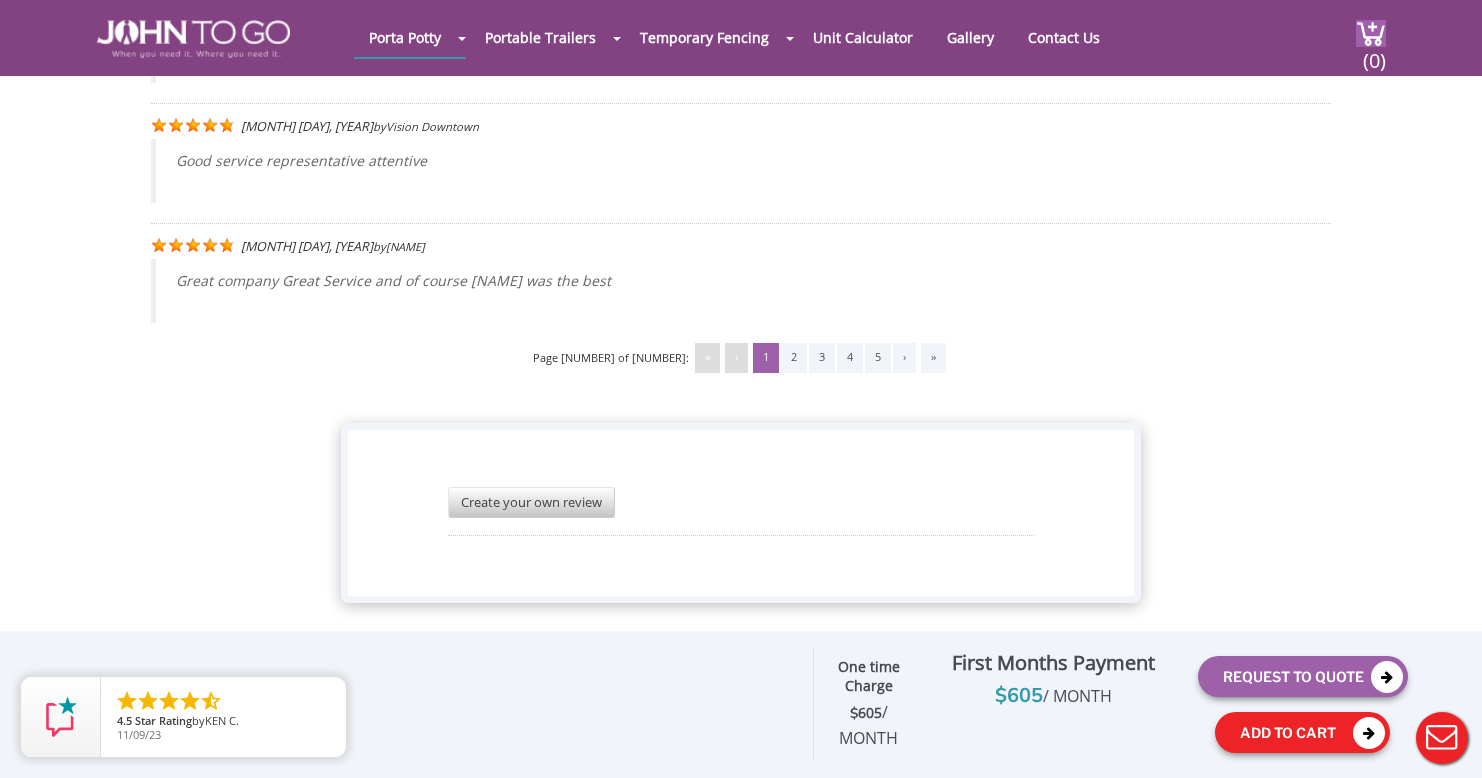 click on "Add To Cart" at bounding box center (1302, 732) 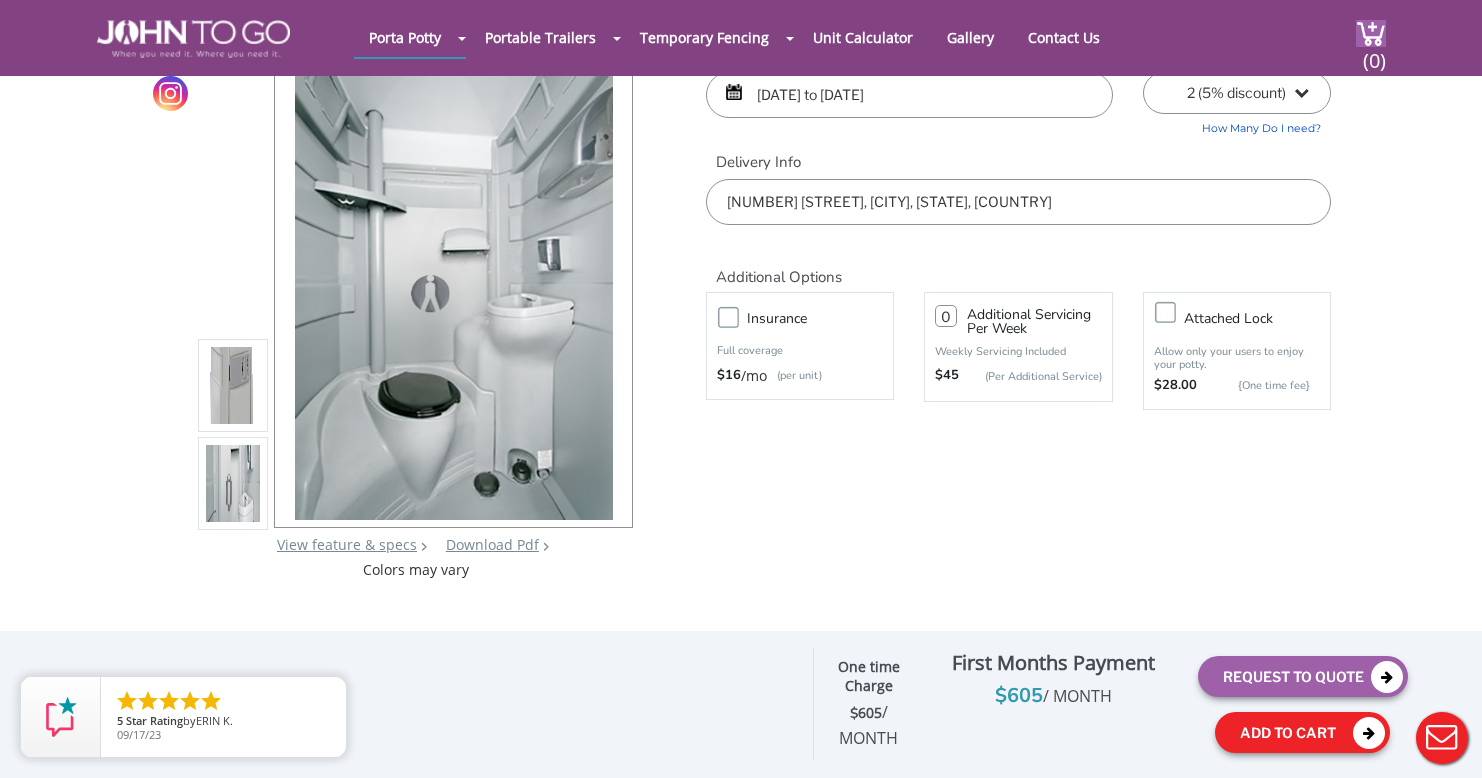 scroll, scrollTop: 0, scrollLeft: 0, axis: both 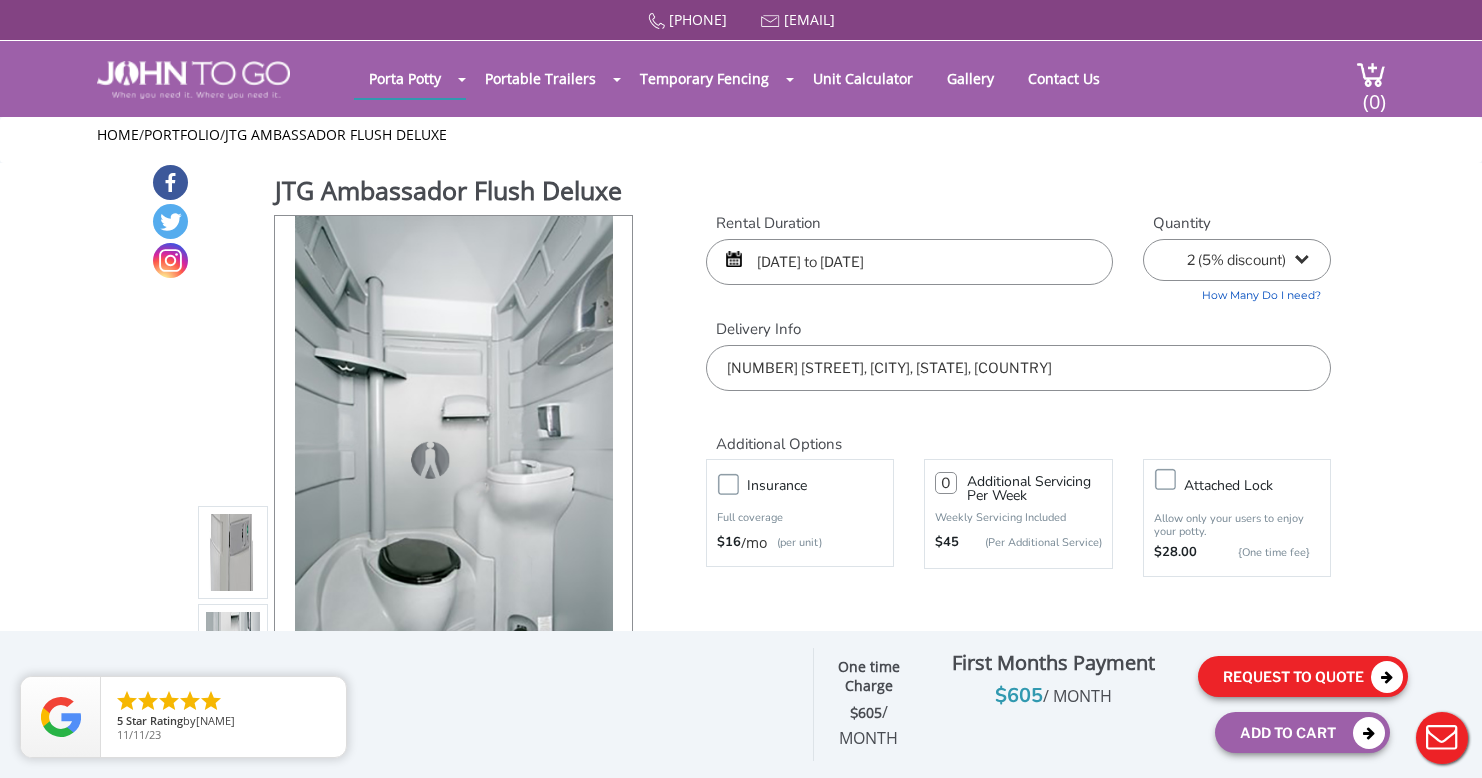 click on "Request To Quote" at bounding box center [1303, 676] 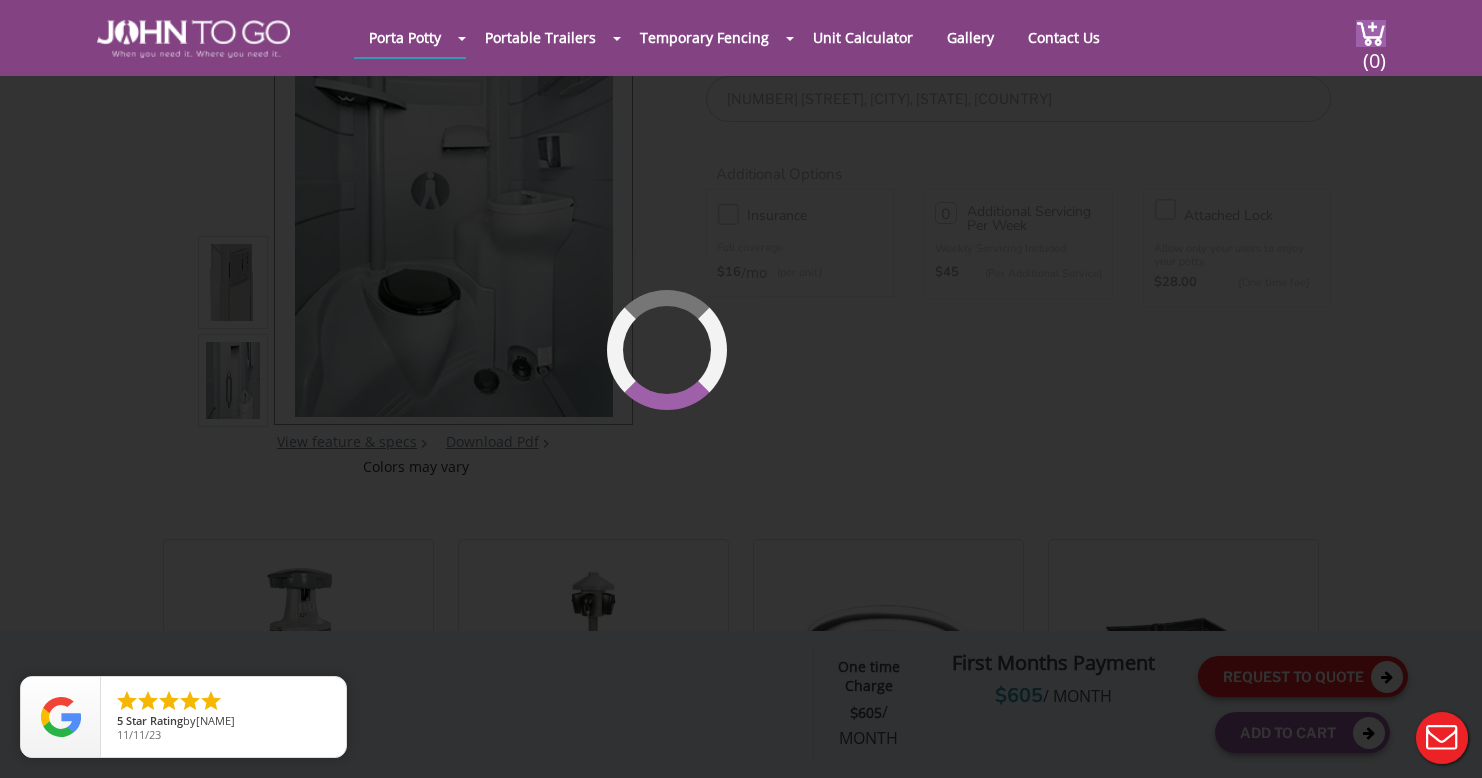 scroll, scrollTop: 213, scrollLeft: 0, axis: vertical 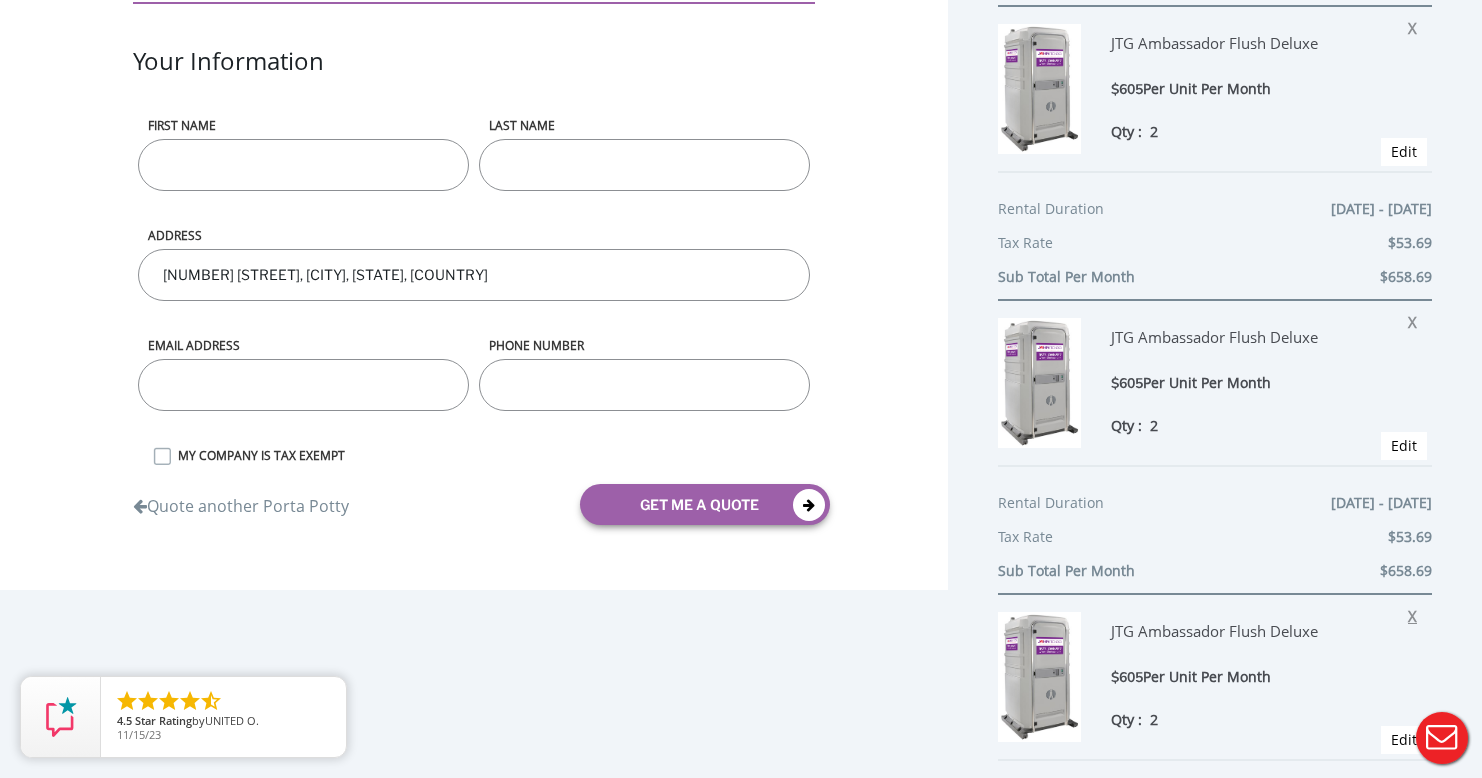 click on "X" at bounding box center (1417, 613) 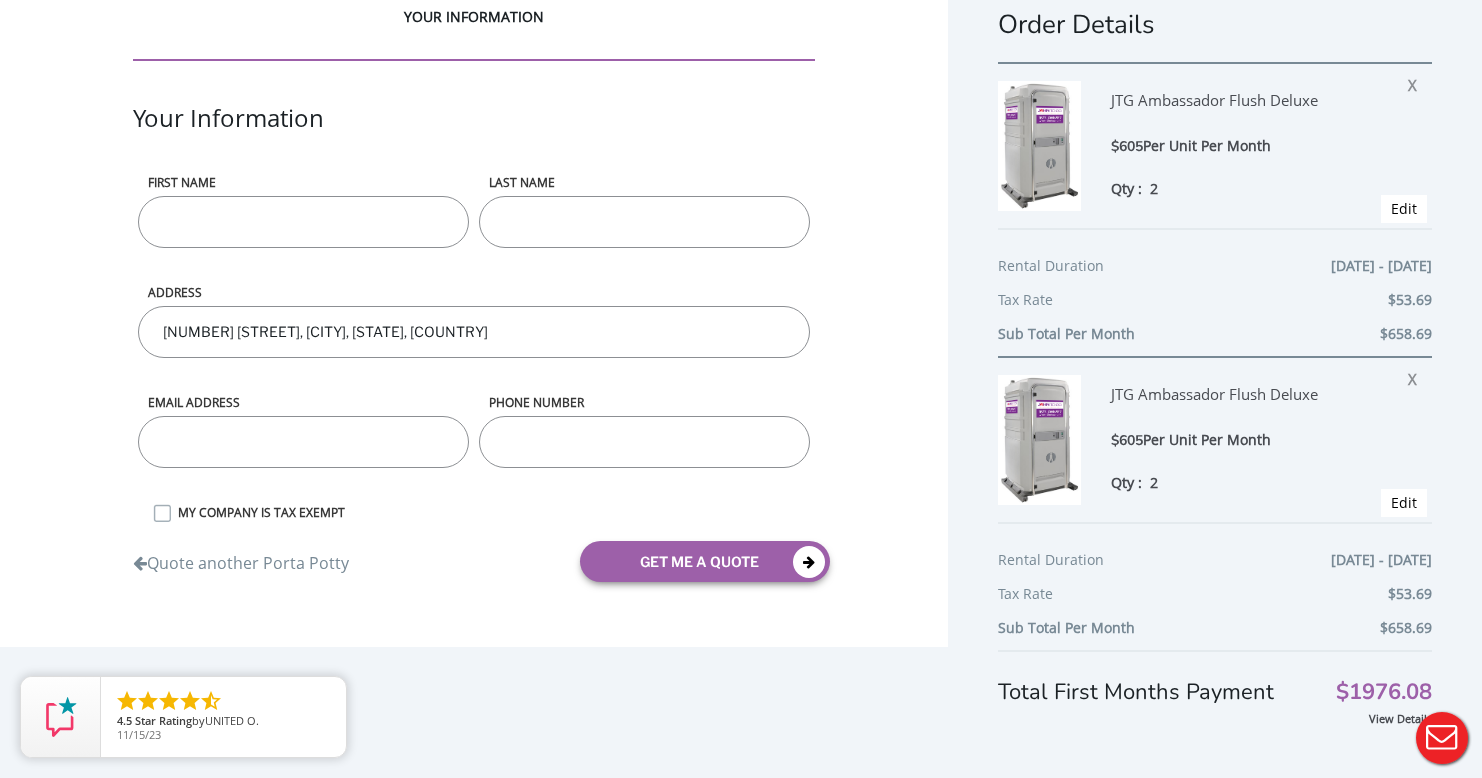 scroll, scrollTop: 43, scrollLeft: 0, axis: vertical 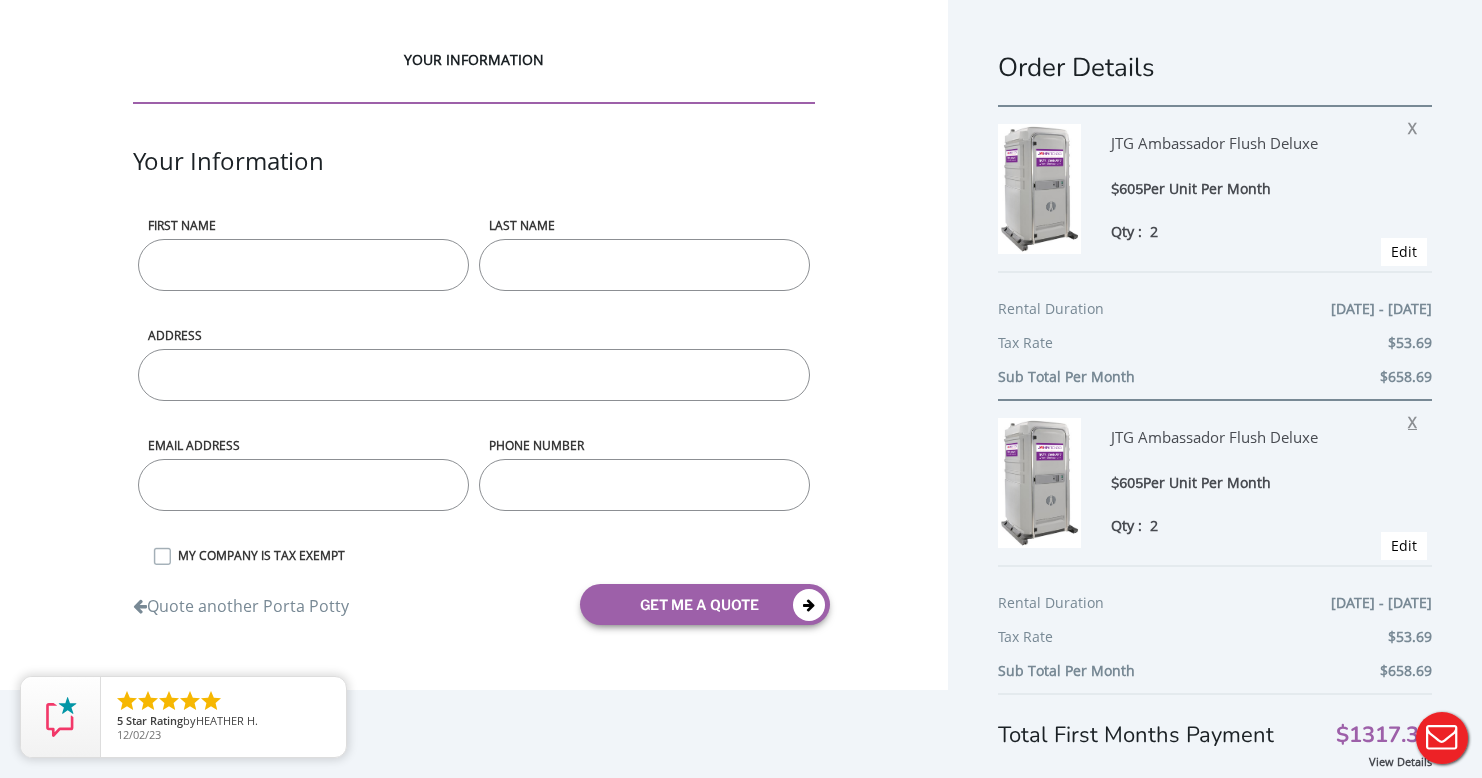 click on "X" at bounding box center [1417, 419] 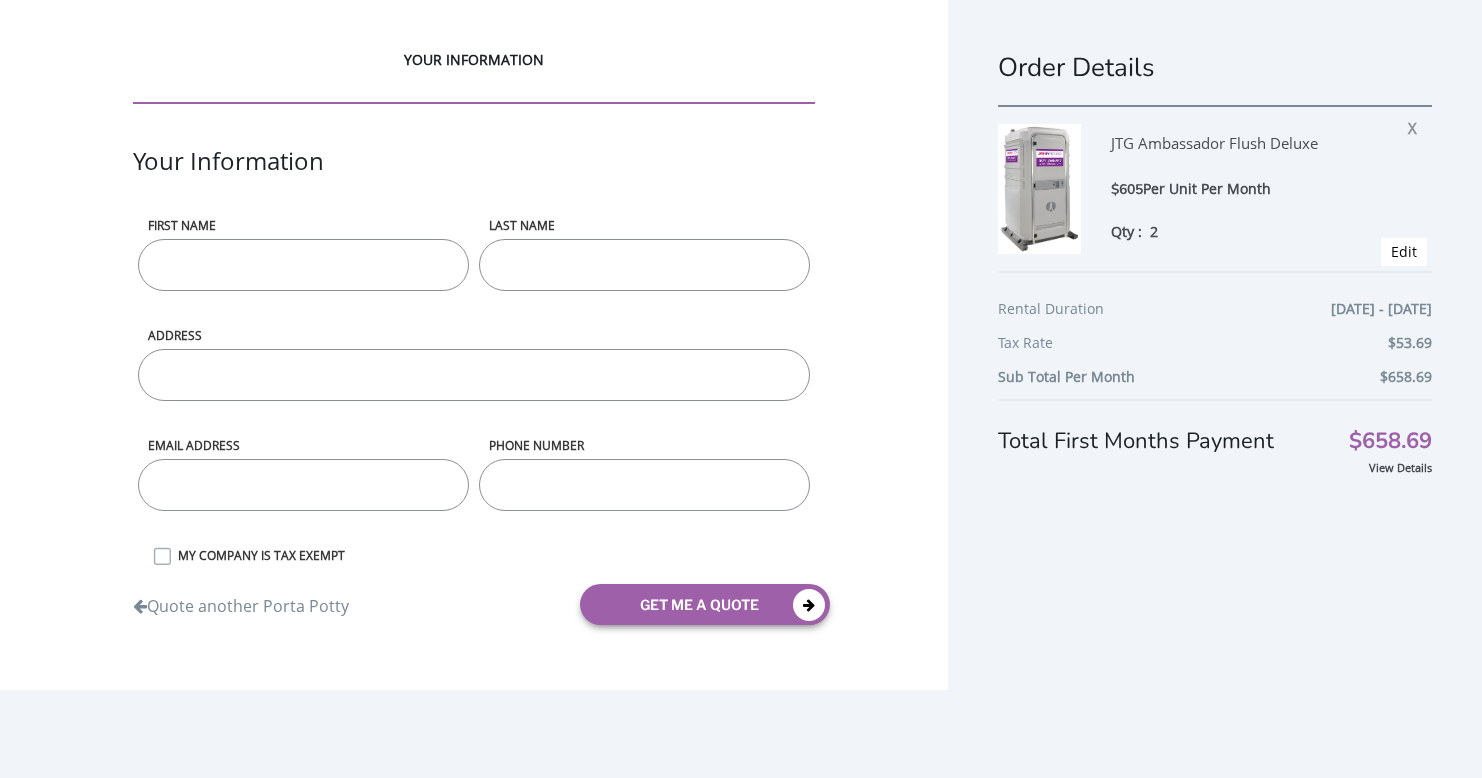 scroll, scrollTop: 0, scrollLeft: 0, axis: both 